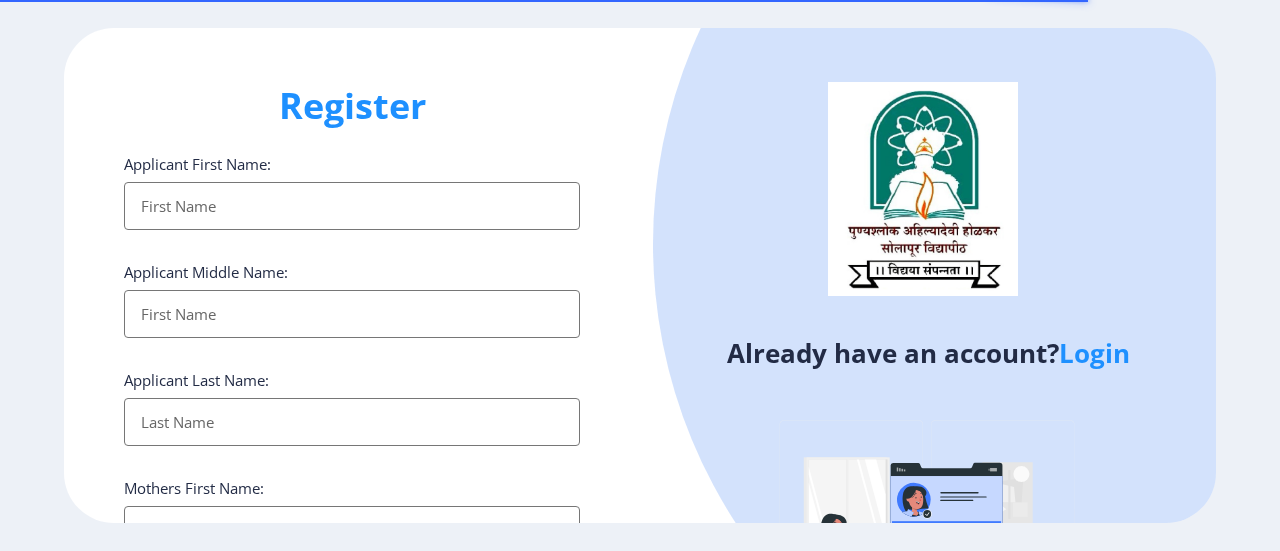select 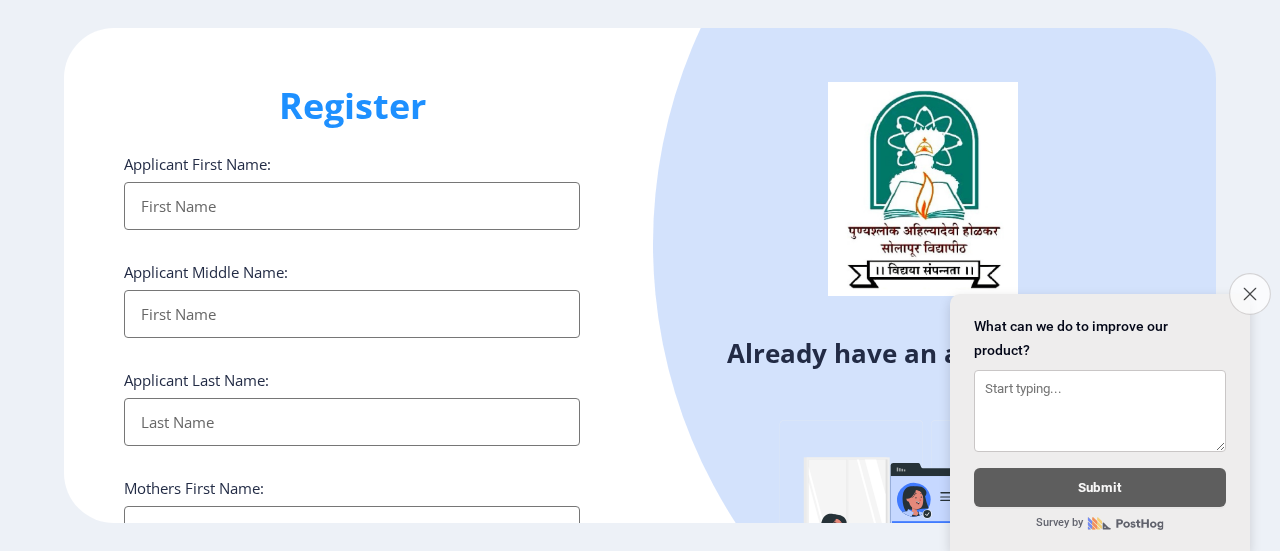 type on "[EMAIL_ADDRESS][DOMAIN_NAME]" 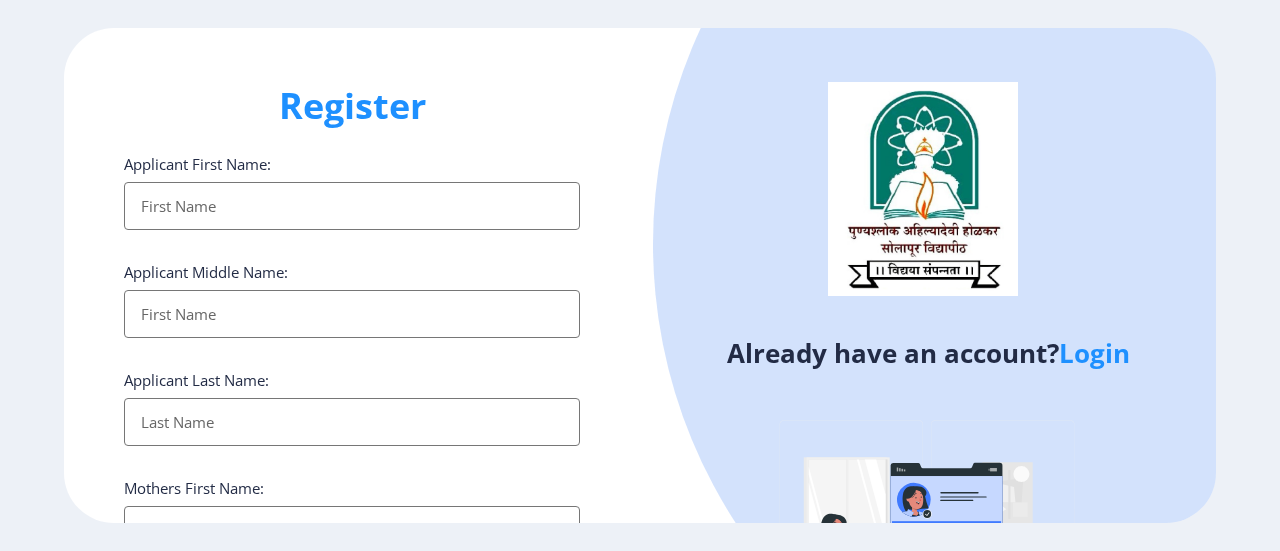 click on "Login" 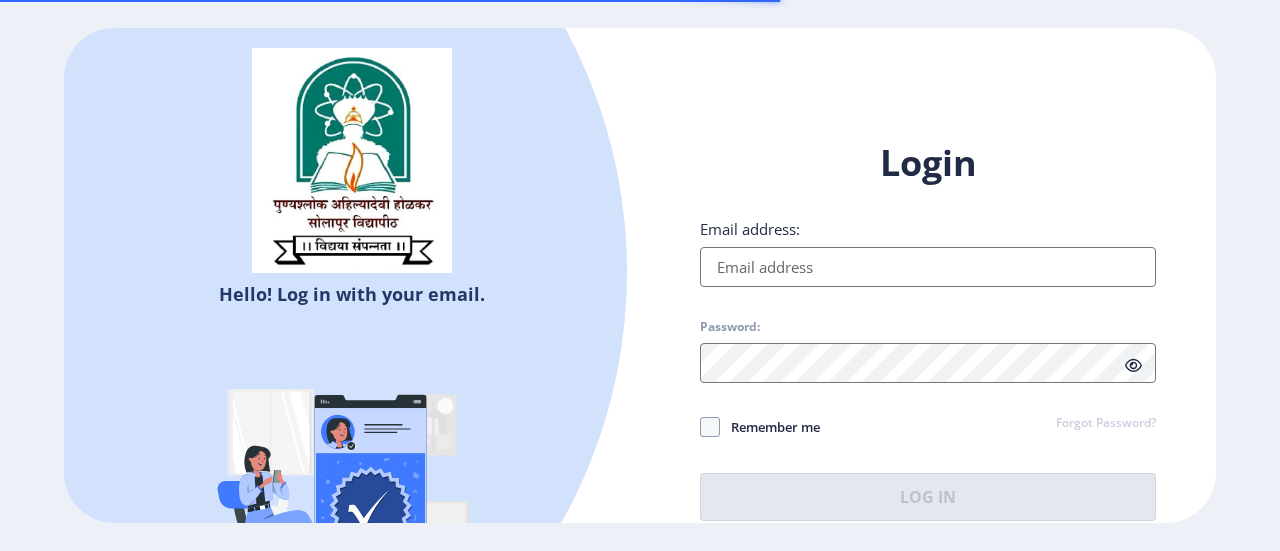type on "[EMAIL_ADDRESS][DOMAIN_NAME]" 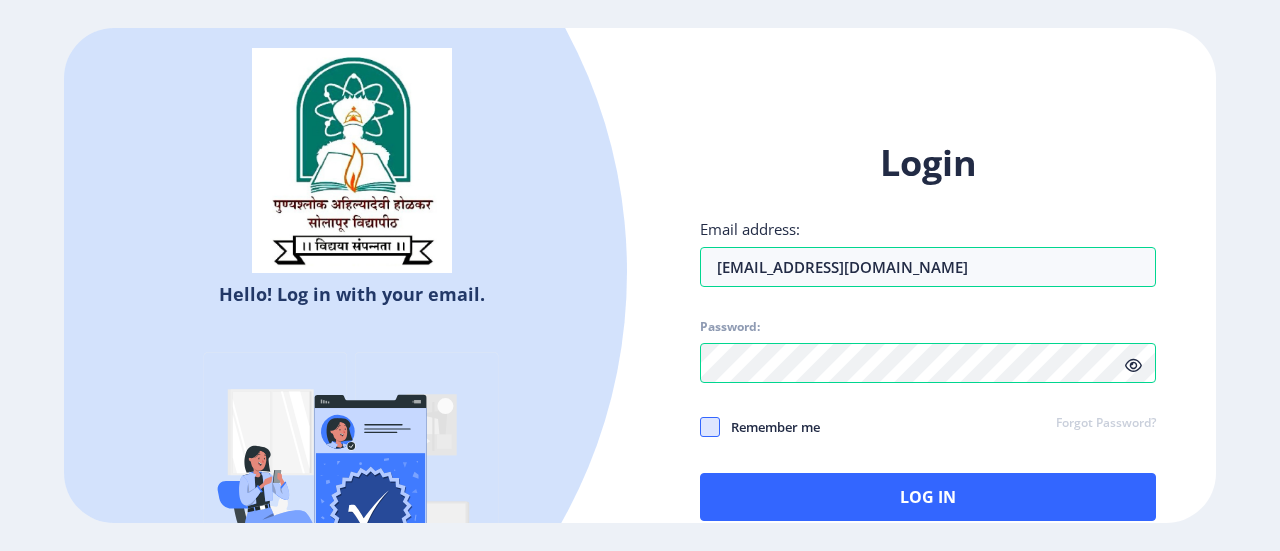 click 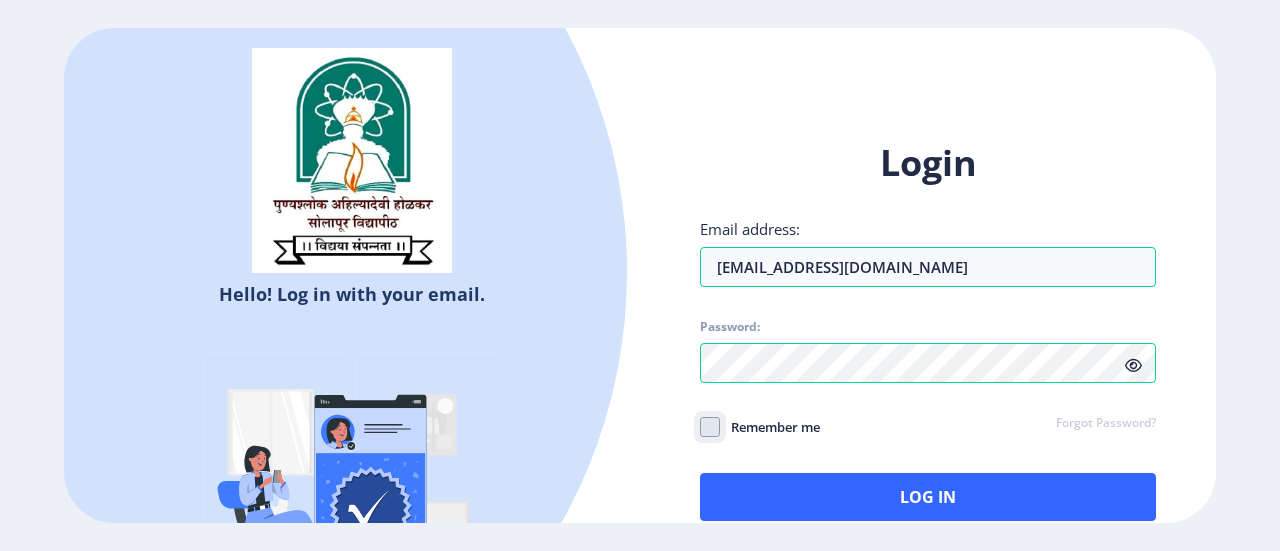 click on "Remember me" 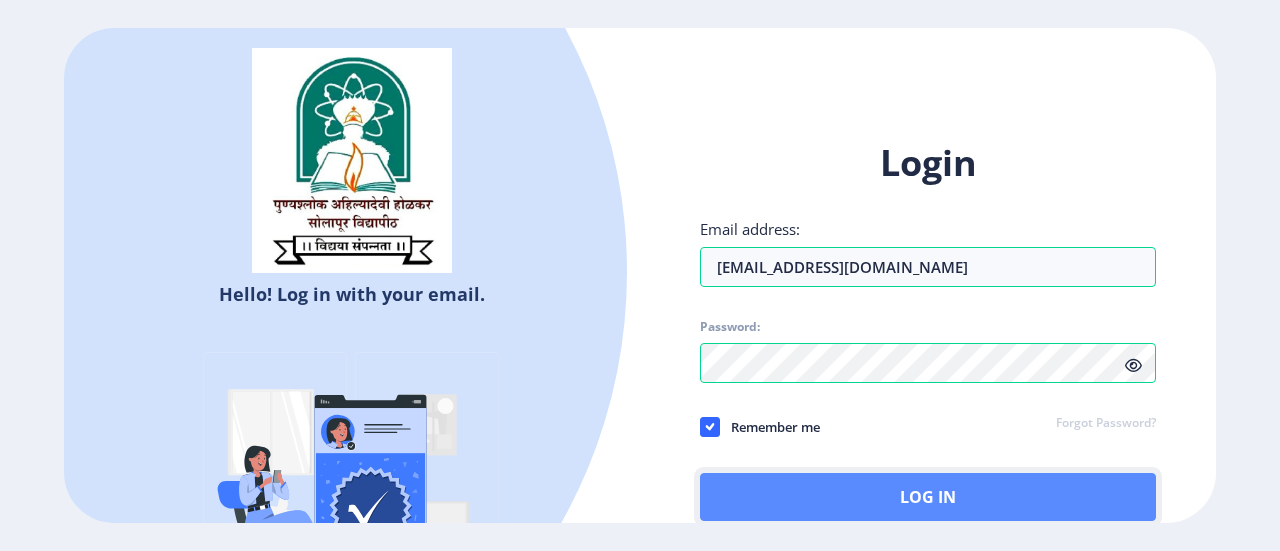 click on "Log In" 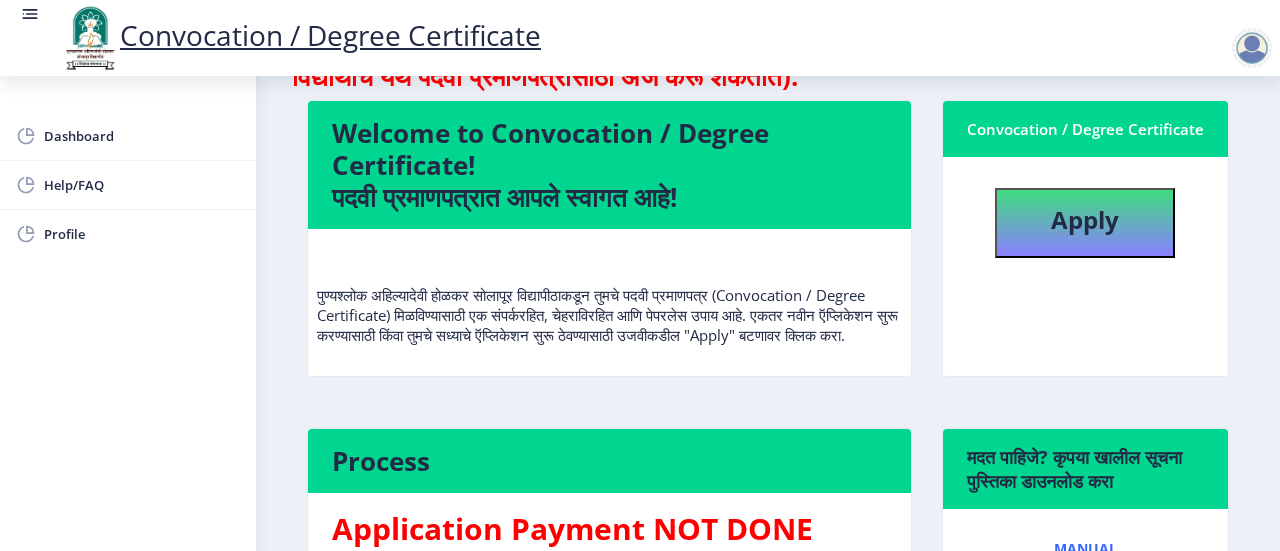 scroll, scrollTop: 0, scrollLeft: 0, axis: both 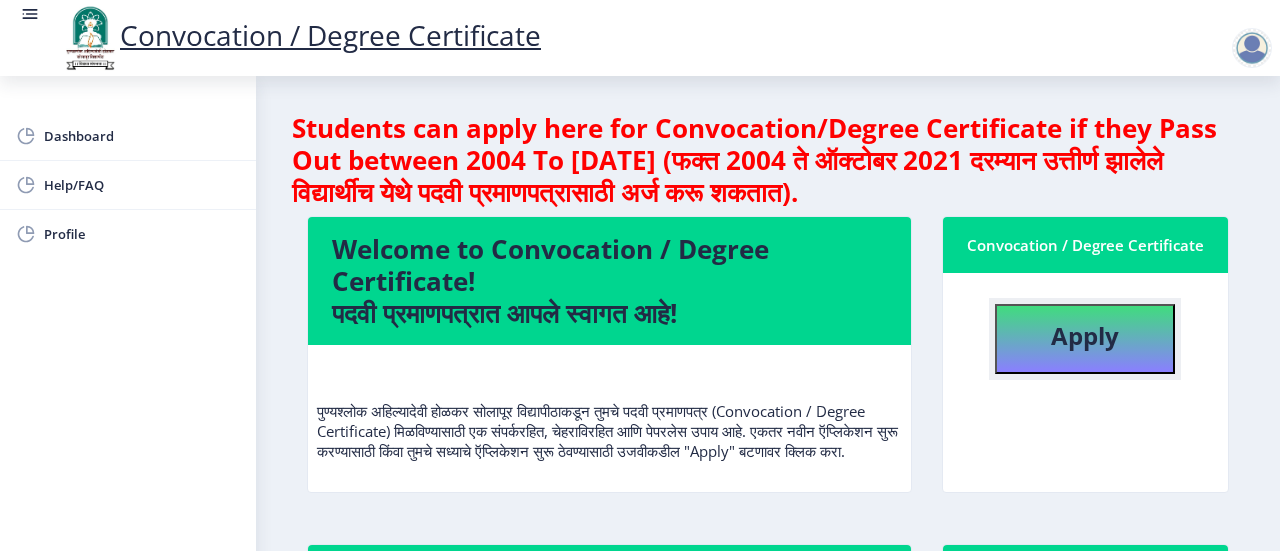 click on "Apply" 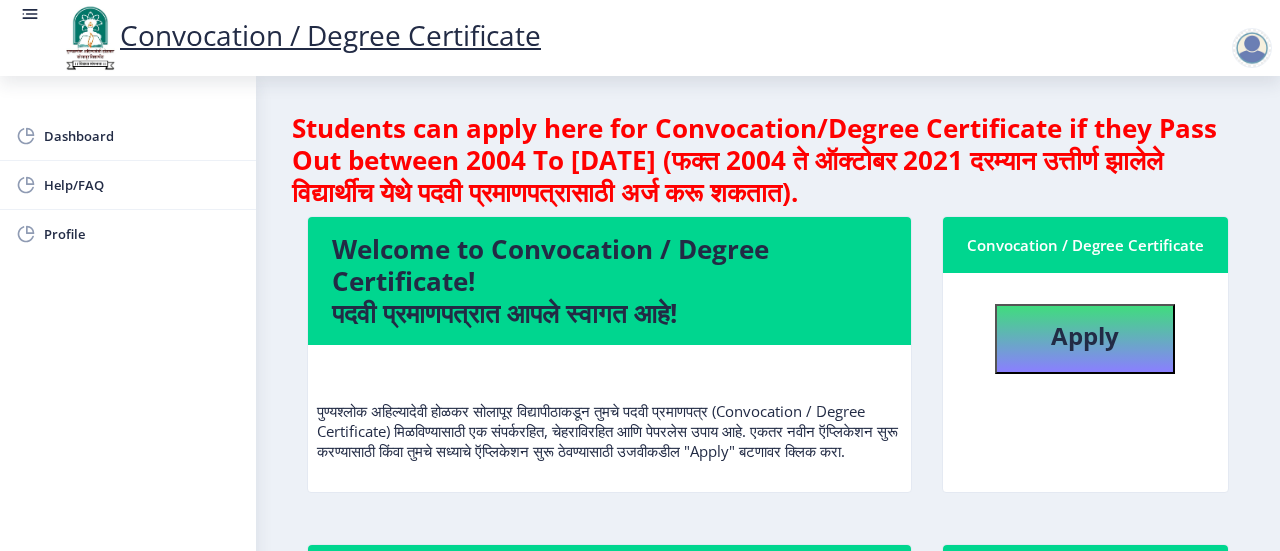 select 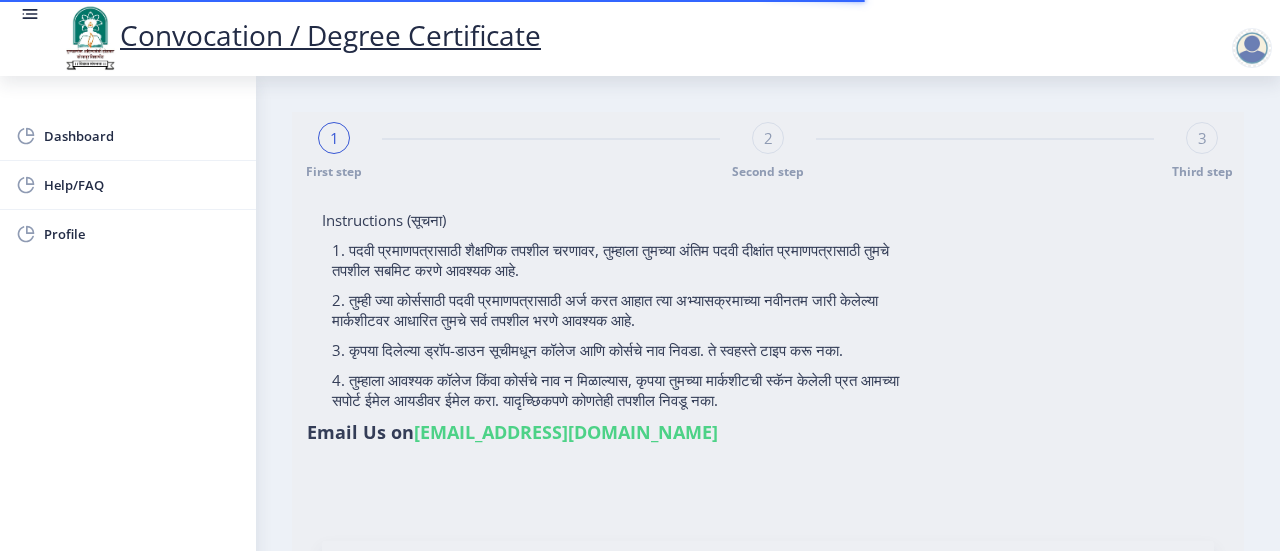 type on "SHINGE [PERSON_NAME]" 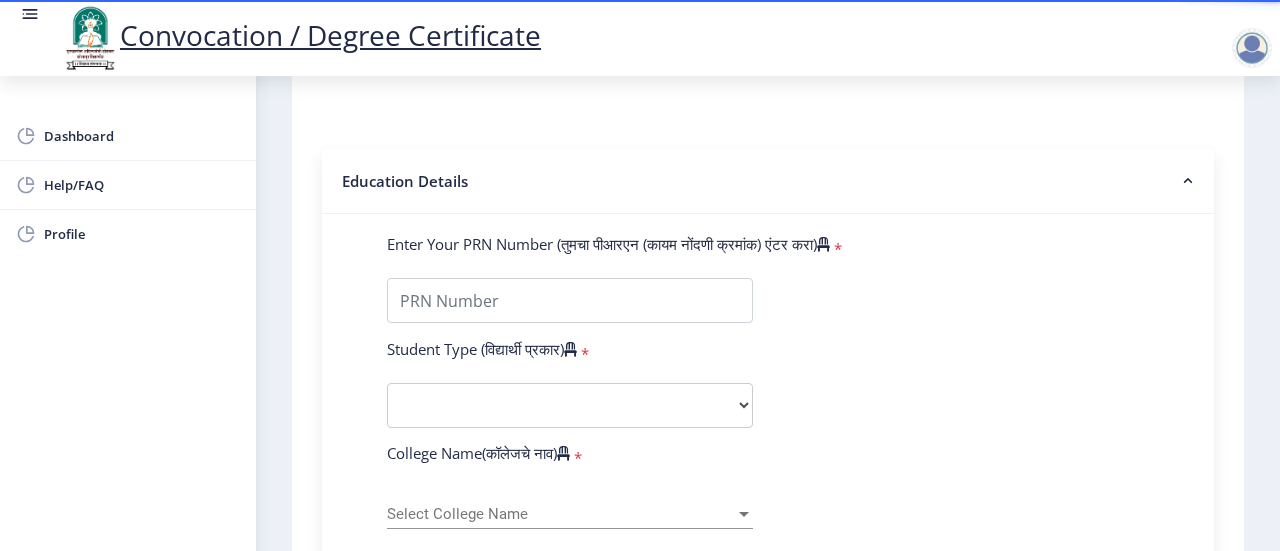 scroll, scrollTop: 400, scrollLeft: 0, axis: vertical 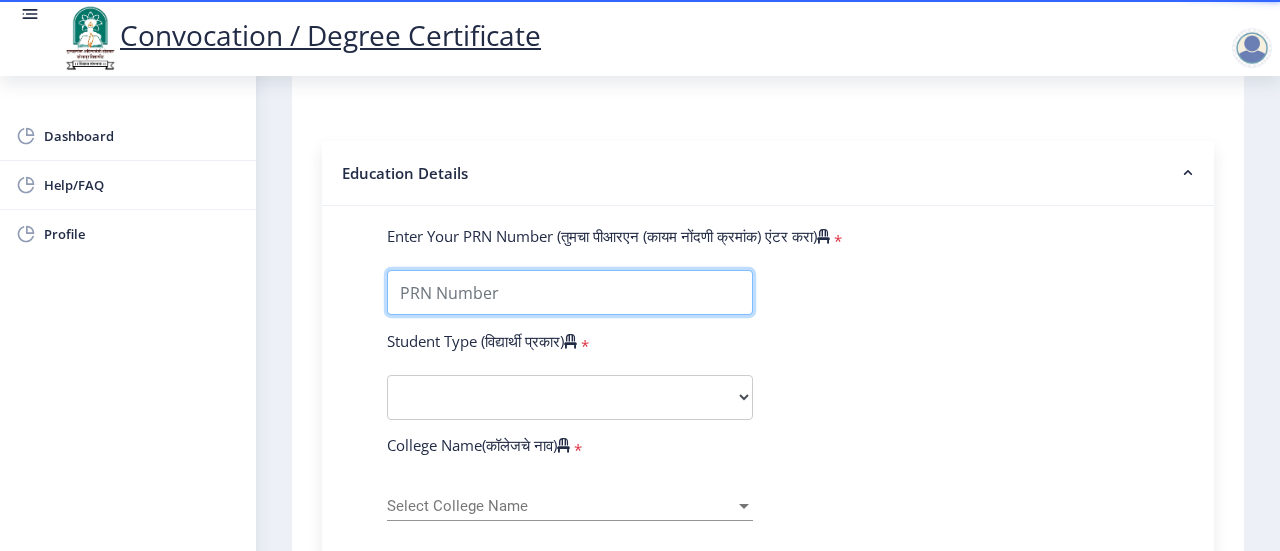 click on "Enter Your PRN Number (तुमचा पीआरएन (कायम नोंदणी क्रमांक) एंटर करा)" at bounding box center [570, 292] 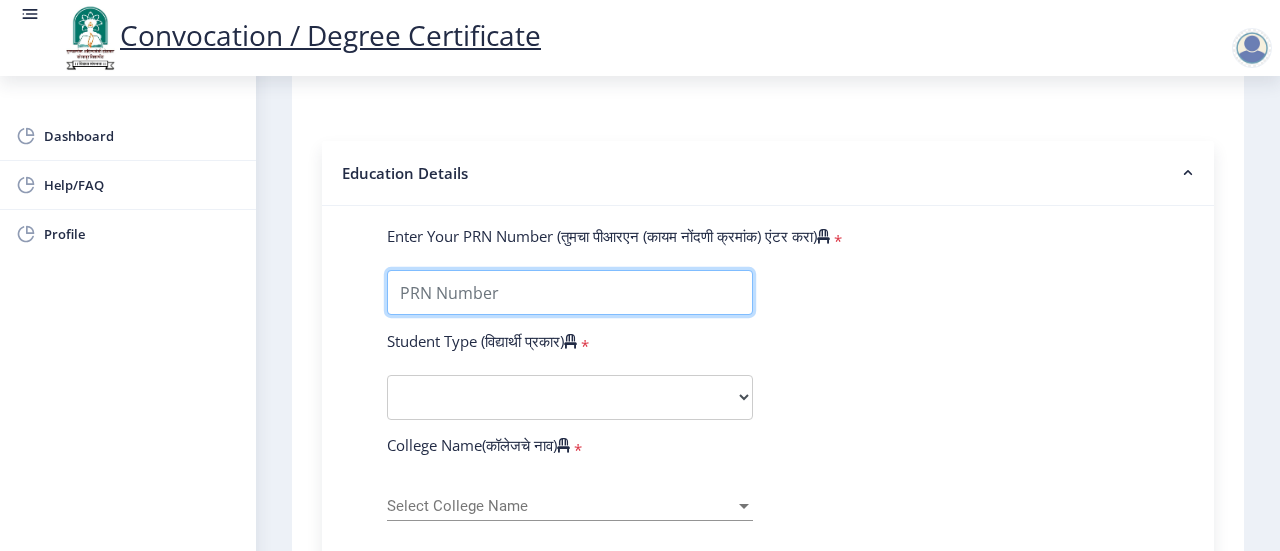 click on "Enter Your PRN Number (तुमचा पीआरएन (कायम नोंदणी क्रमांक) एंटर करा)" at bounding box center [570, 292] 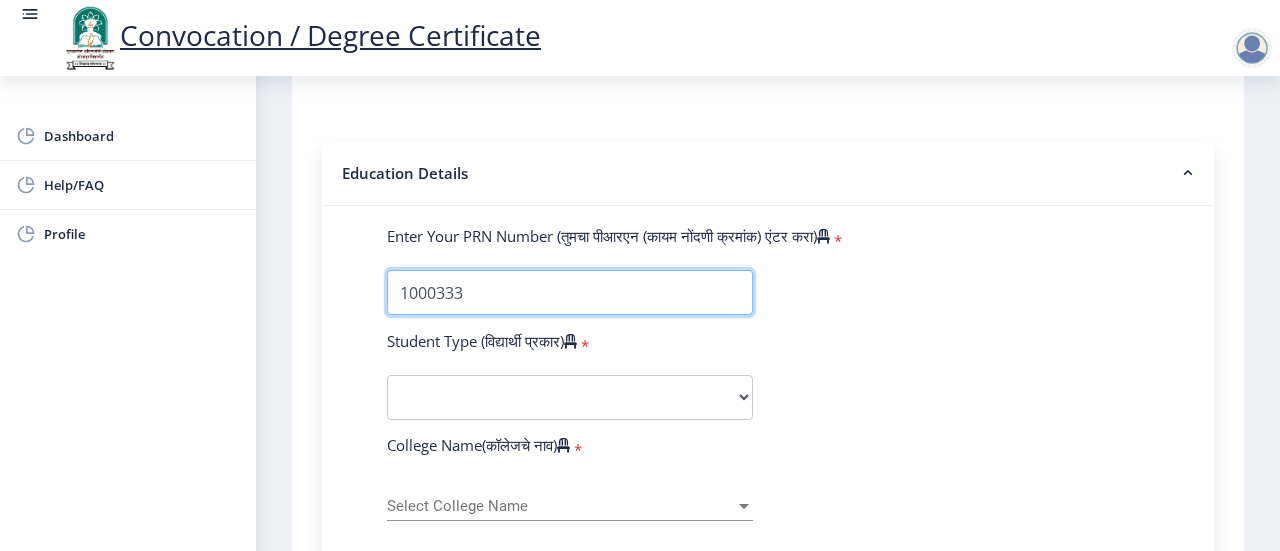 type on "1000333" 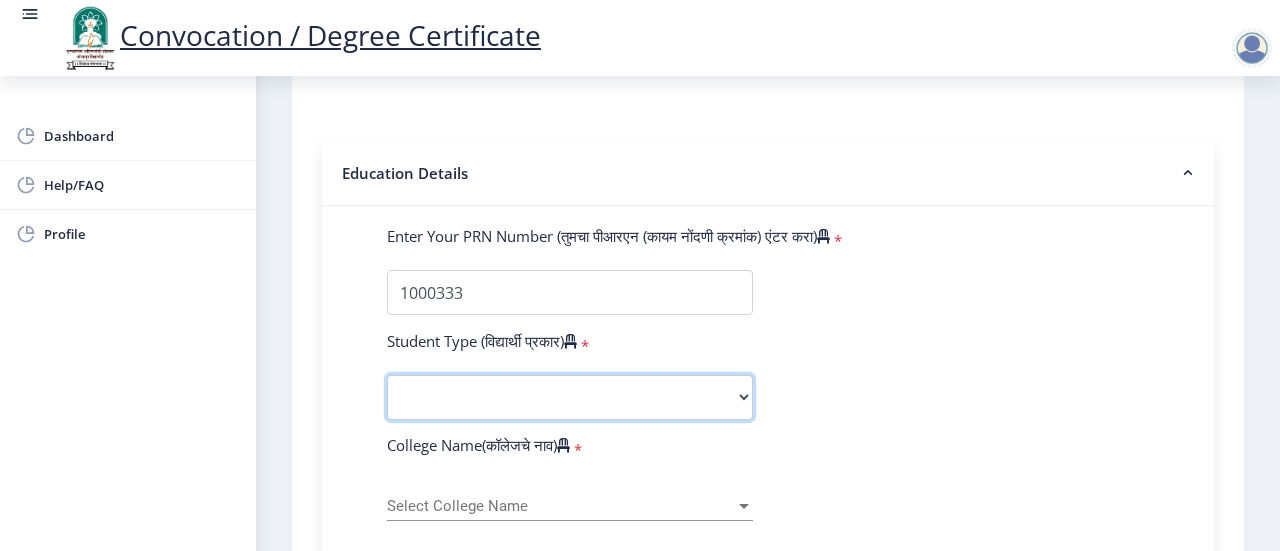 click on "Select Student Type Regular External" at bounding box center [570, 397] 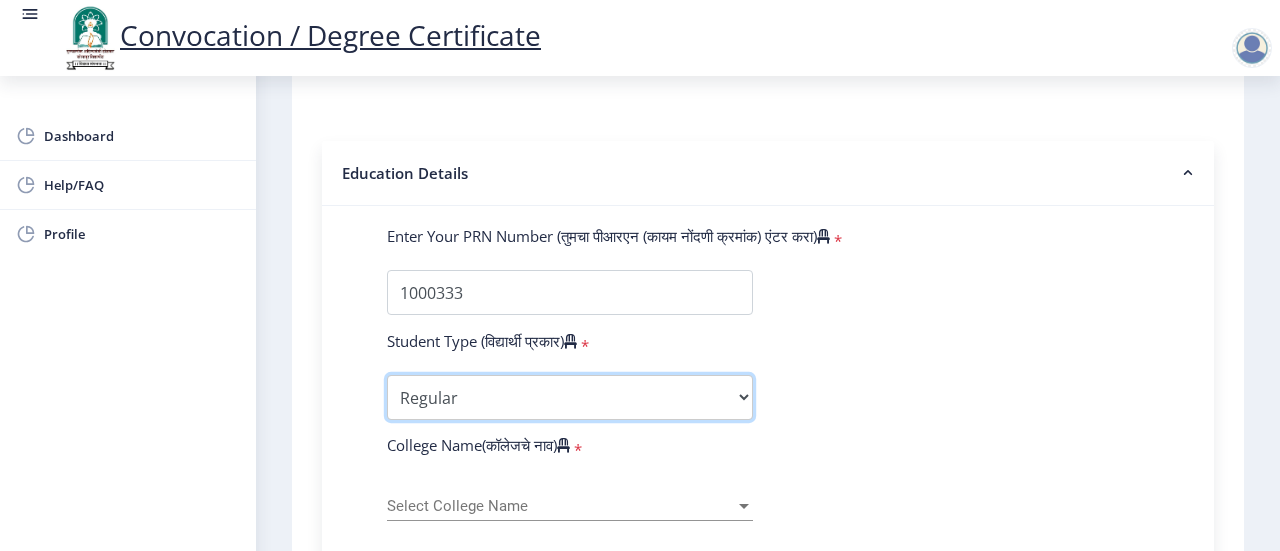 click on "Select Student Type Regular External" at bounding box center (570, 397) 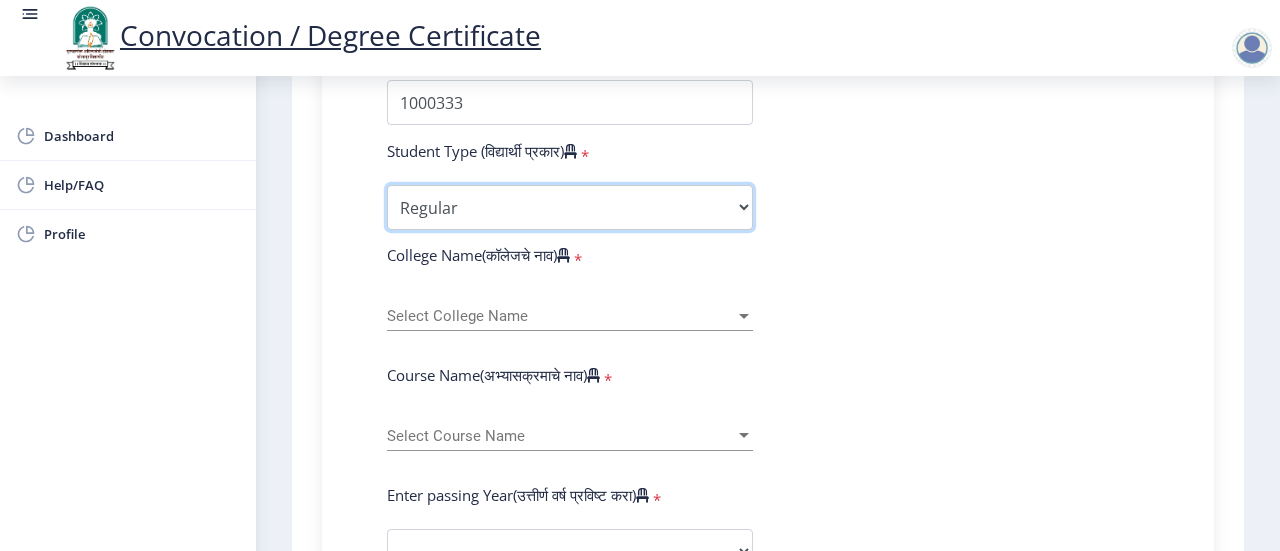 scroll, scrollTop: 600, scrollLeft: 0, axis: vertical 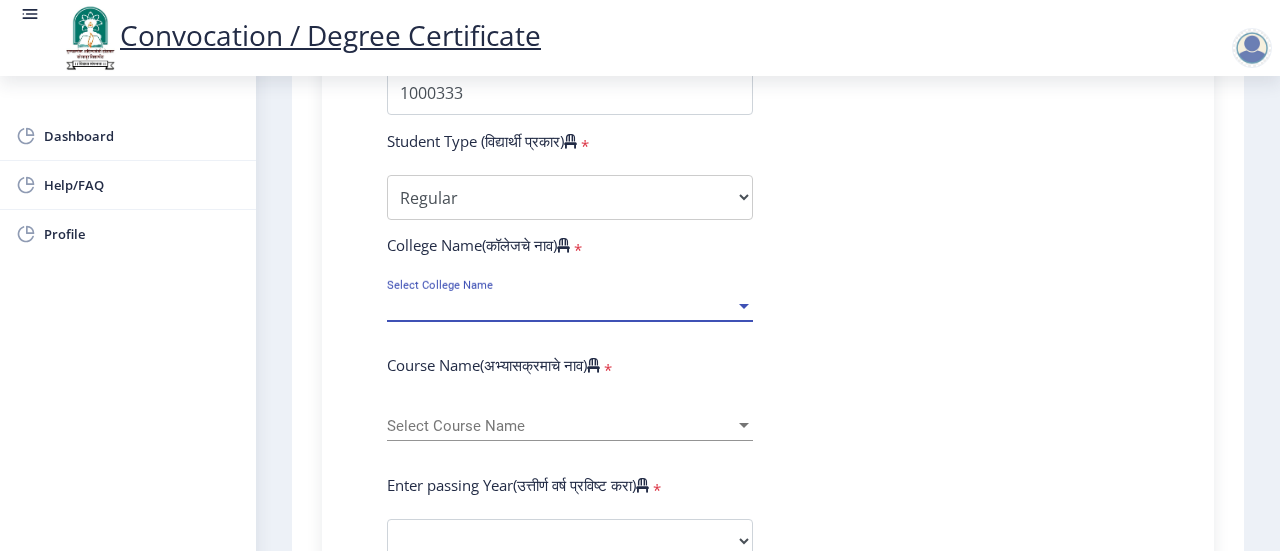 click at bounding box center [744, 306] 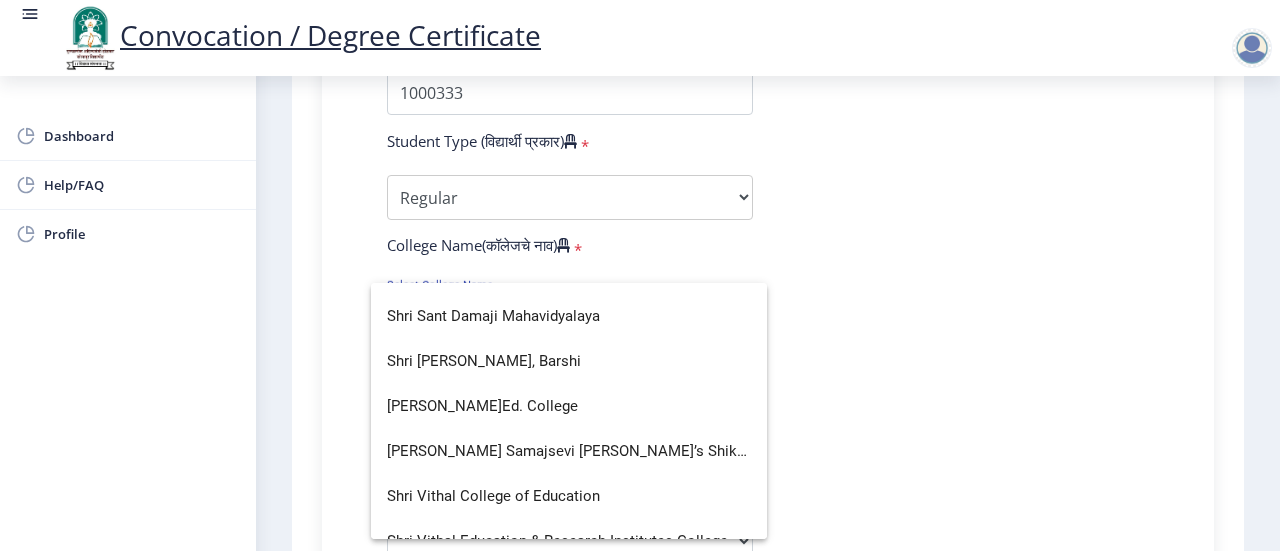 scroll, scrollTop: 5200, scrollLeft: 0, axis: vertical 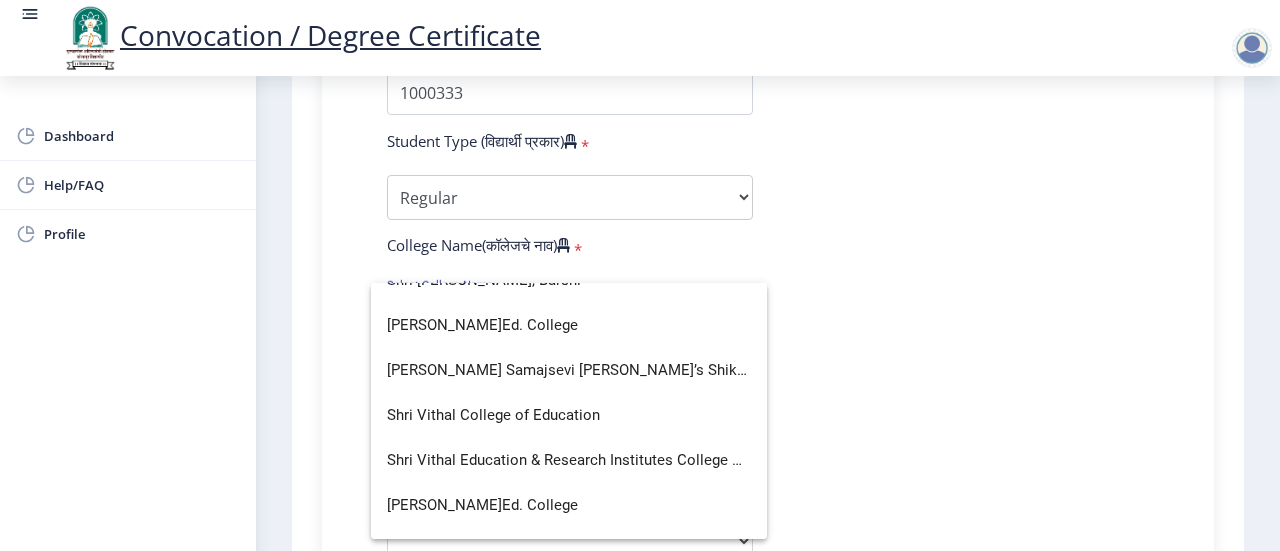 click 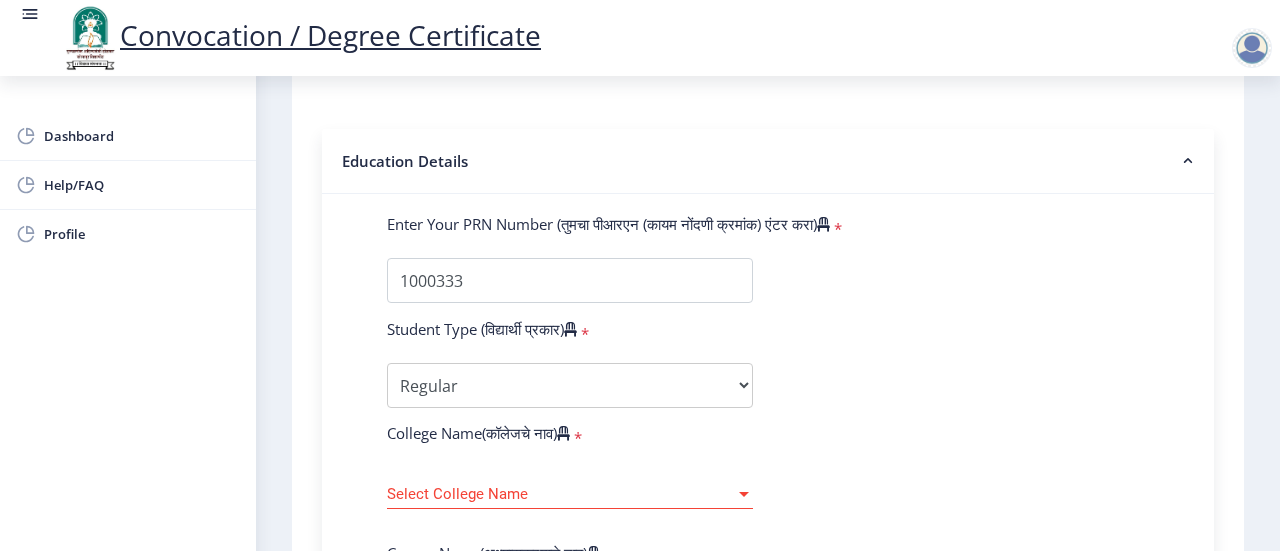 scroll, scrollTop: 400, scrollLeft: 0, axis: vertical 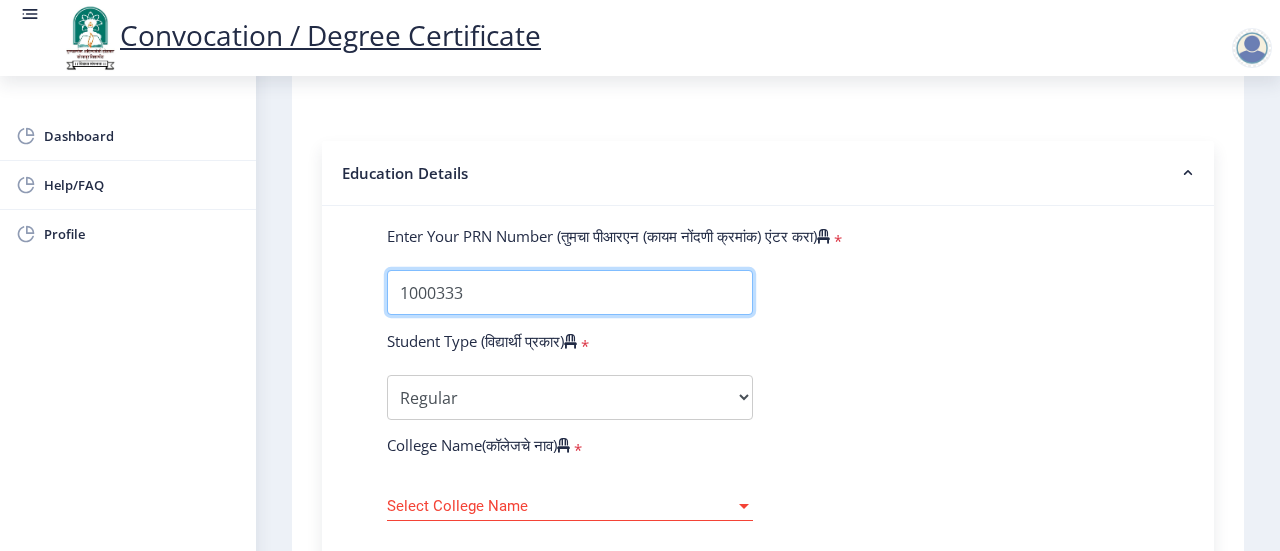 click on "Enter Your PRN Number (तुमचा पीआरएन (कायम नोंदणी क्रमांक) एंटर करा)" at bounding box center (570, 292) 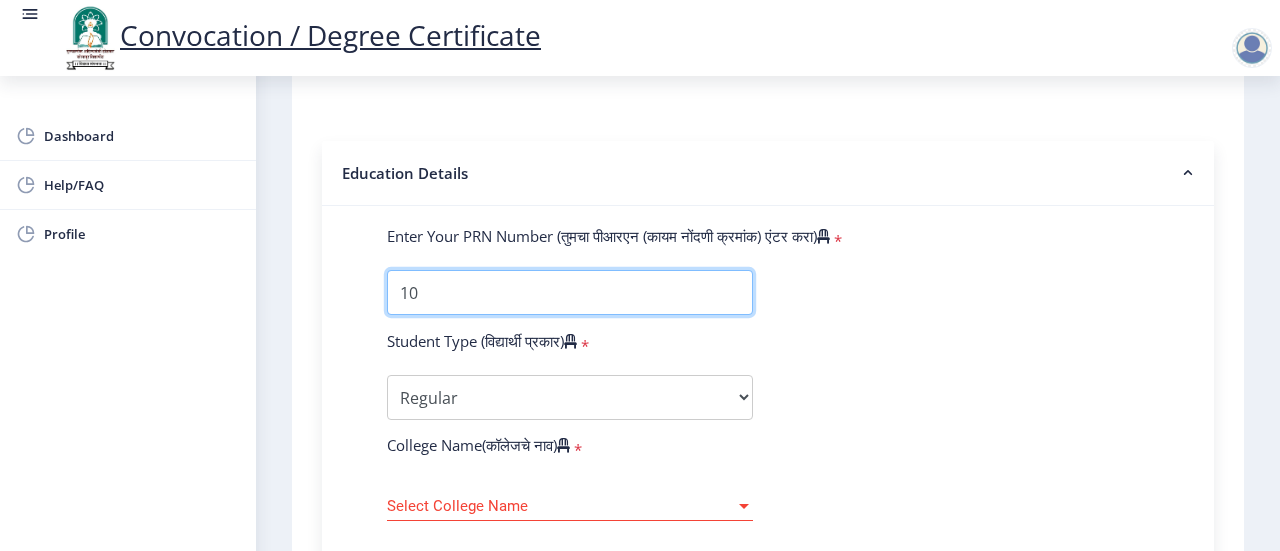 type on "1" 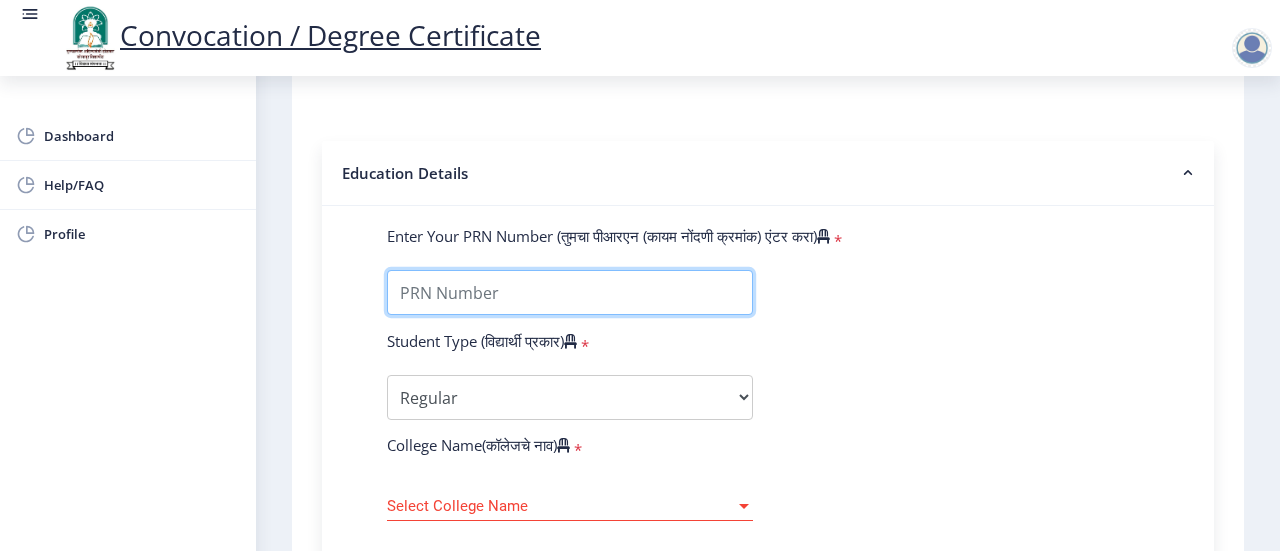 type 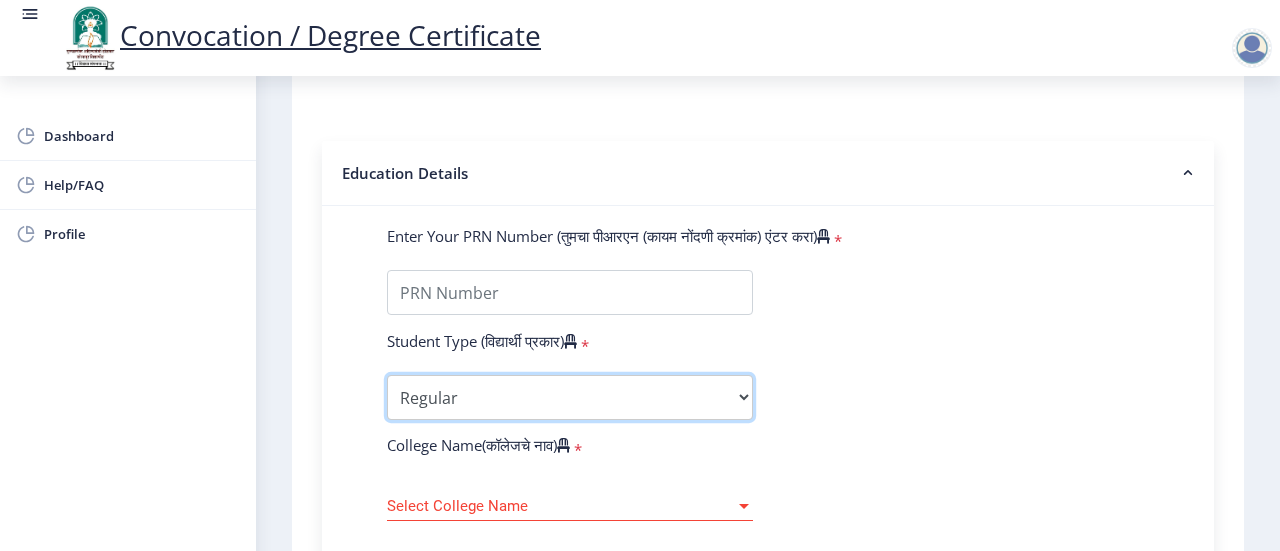 click on "Select Student Type Regular External" at bounding box center (570, 397) 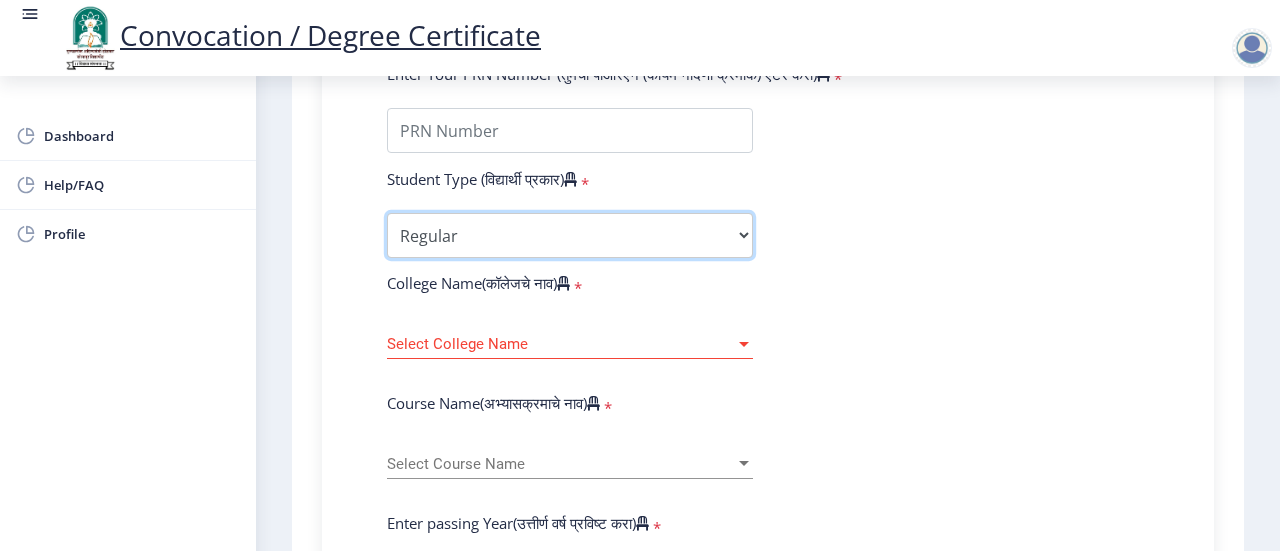 scroll, scrollTop: 600, scrollLeft: 0, axis: vertical 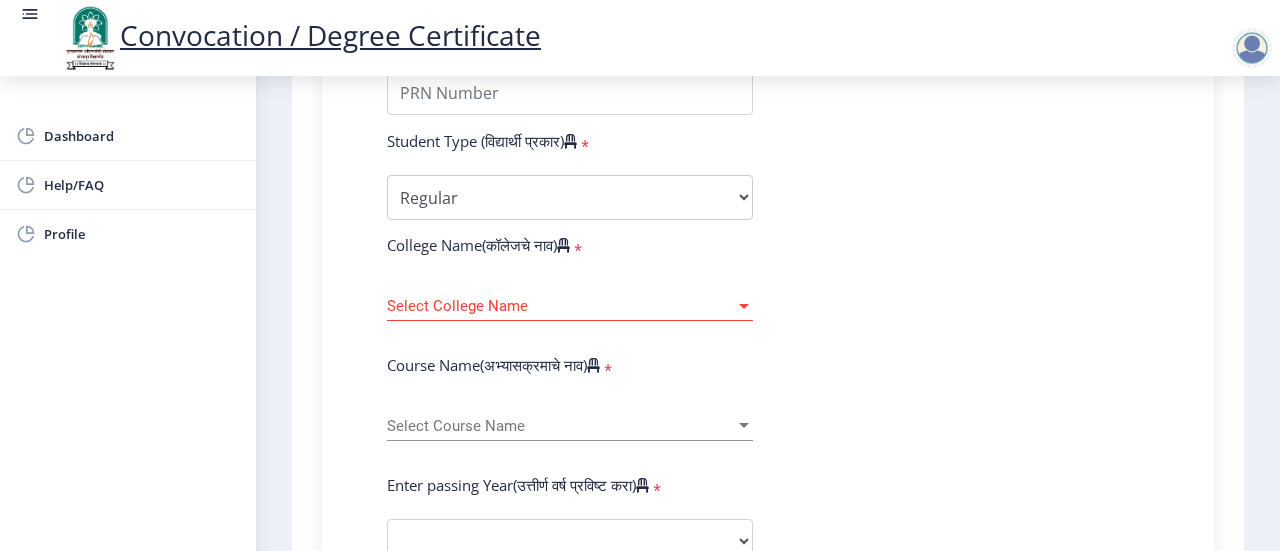 click at bounding box center (744, 306) 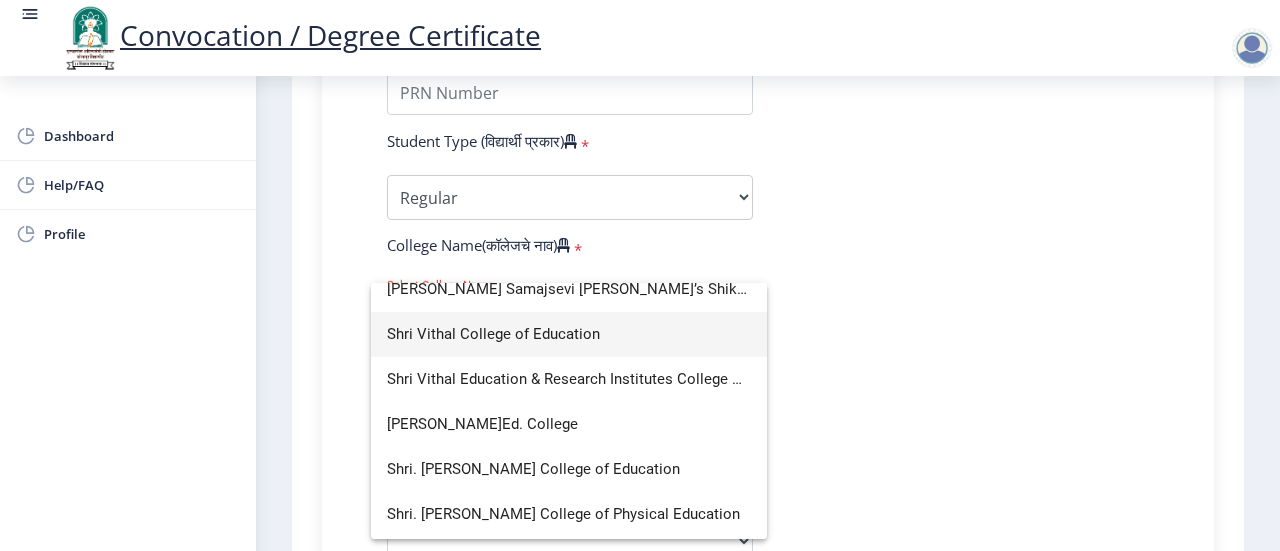 scroll, scrollTop: 5300, scrollLeft: 0, axis: vertical 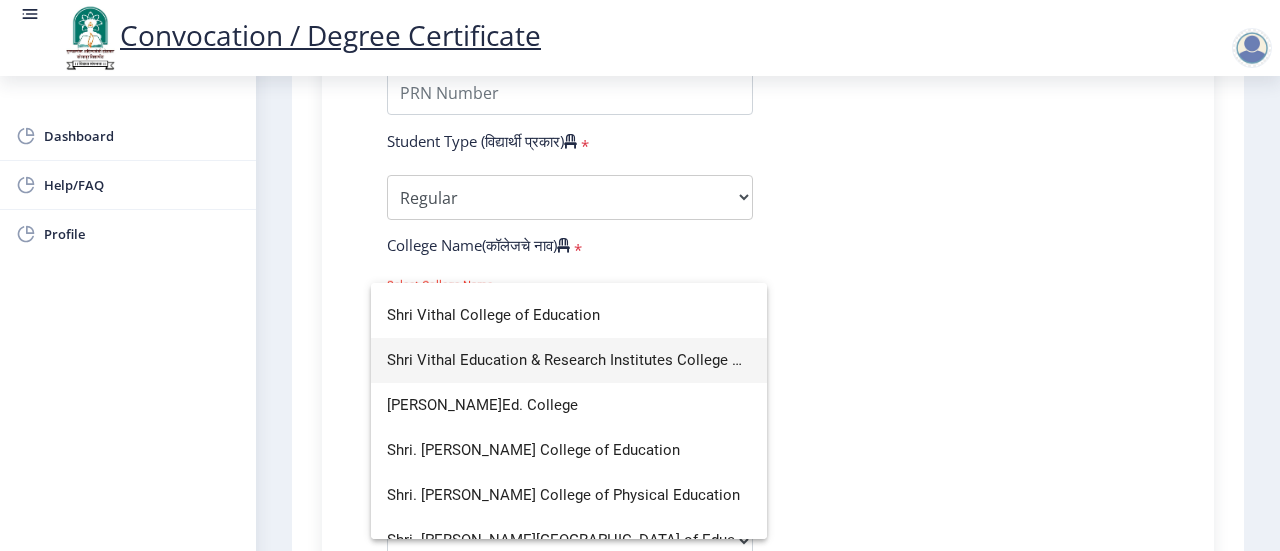 click on "Shri Vithal Education & Research Institutes College of Pharmacy, [GEOGRAPHIC_DATA]" at bounding box center [569, 360] 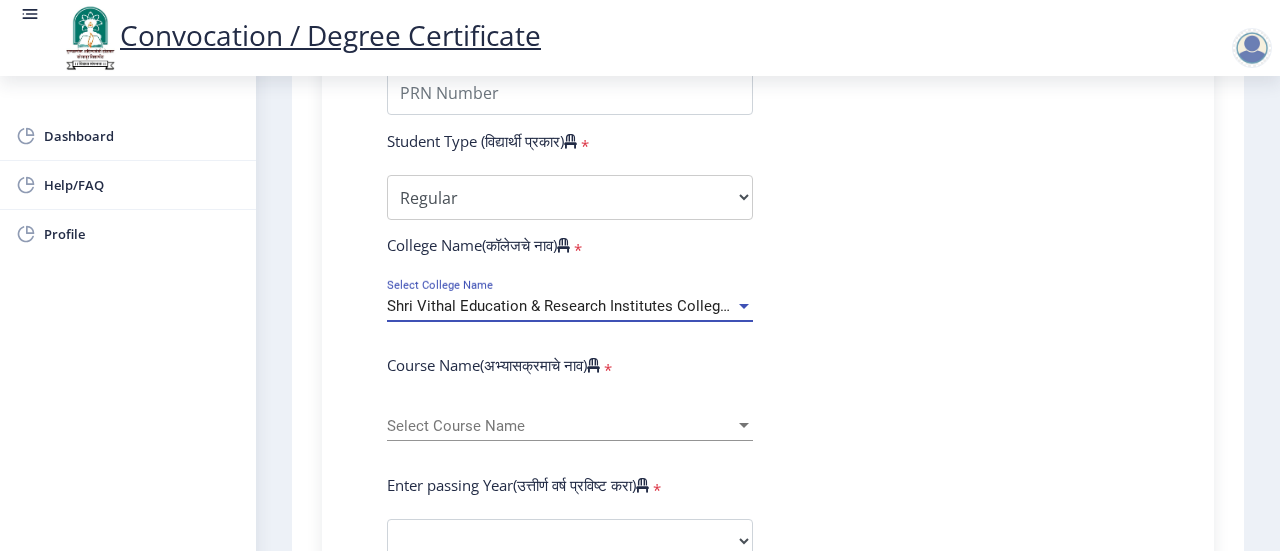 click on "Shri Vithal Education & Research Institutes College of Pharmacy, [GEOGRAPHIC_DATA]" at bounding box center [676, 306] 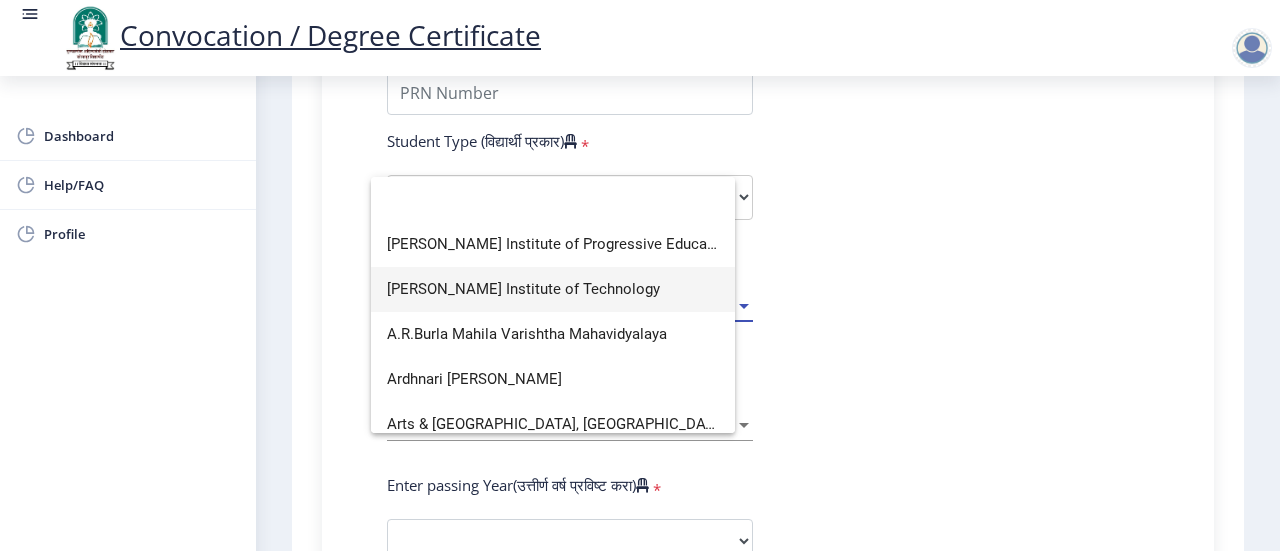 scroll, scrollTop: 0, scrollLeft: 0, axis: both 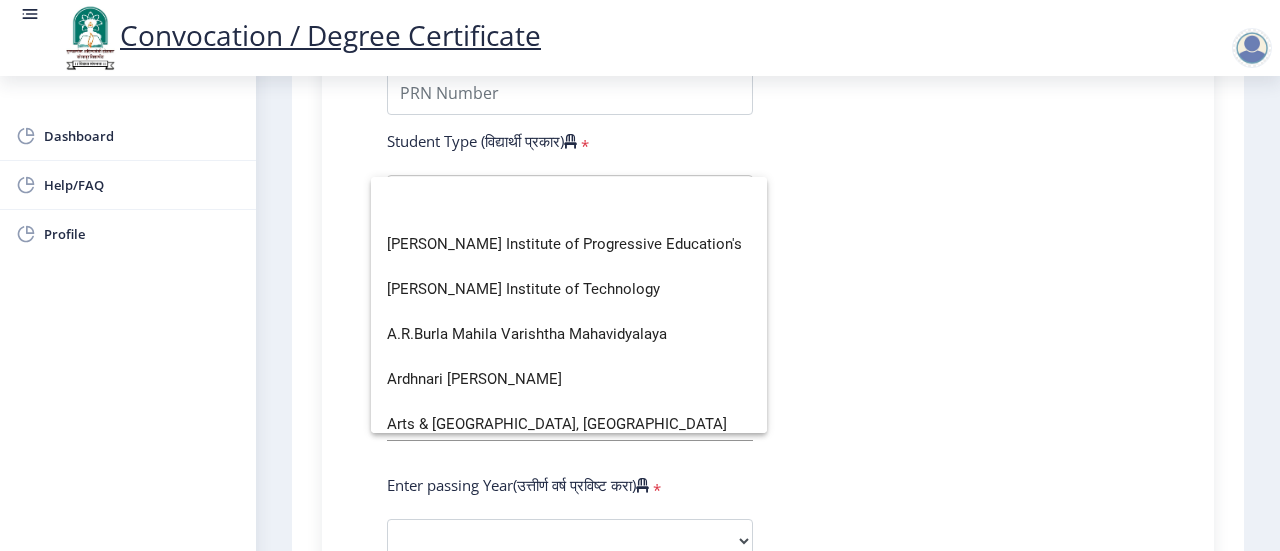 click 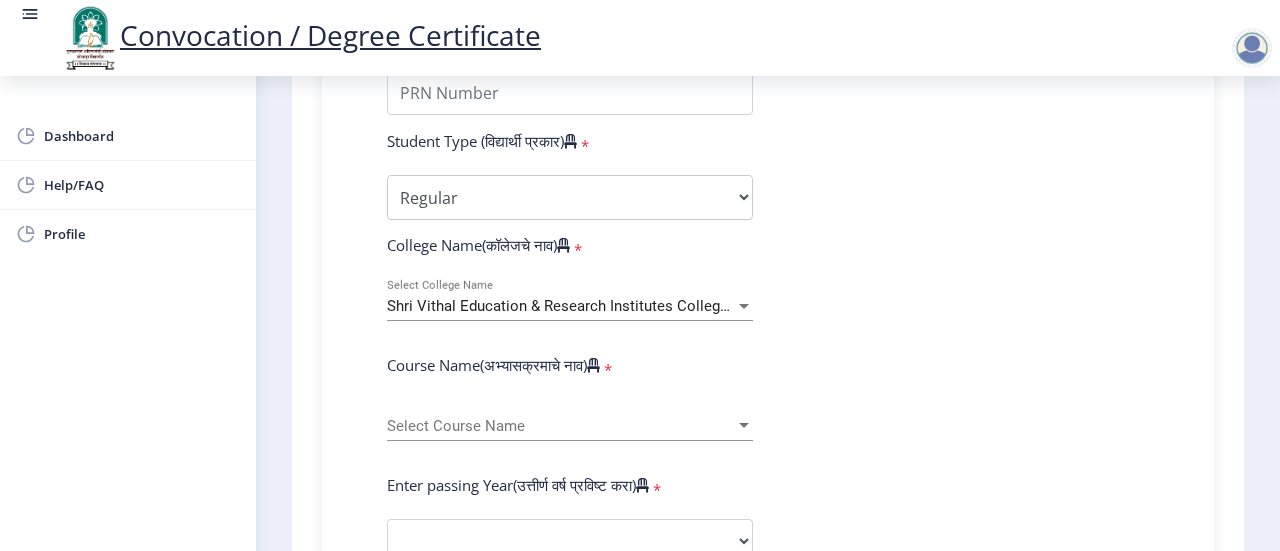click at bounding box center (744, 306) 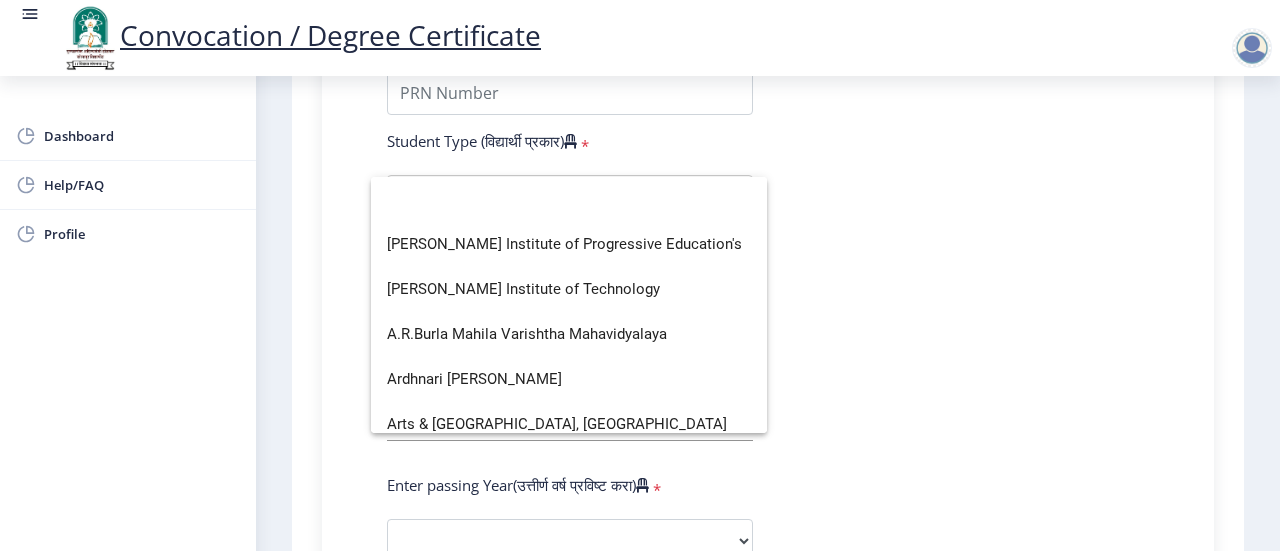 scroll, scrollTop: 5249, scrollLeft: 0, axis: vertical 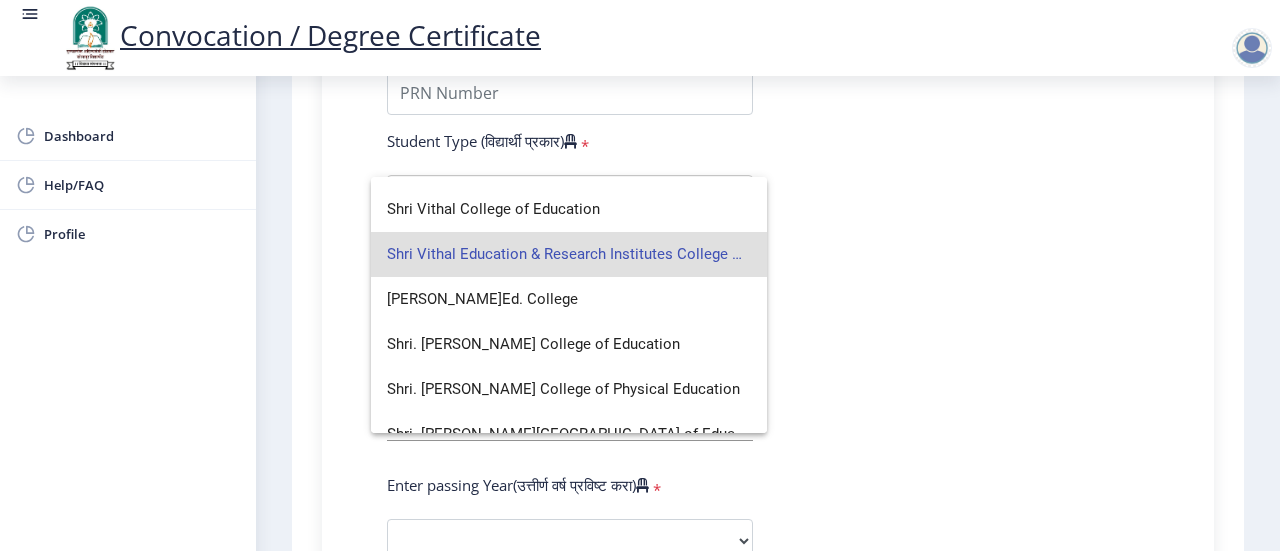 click on "Shri Vithal Education & Research Institutes College of Pharmacy, [GEOGRAPHIC_DATA]" at bounding box center [569, 254] 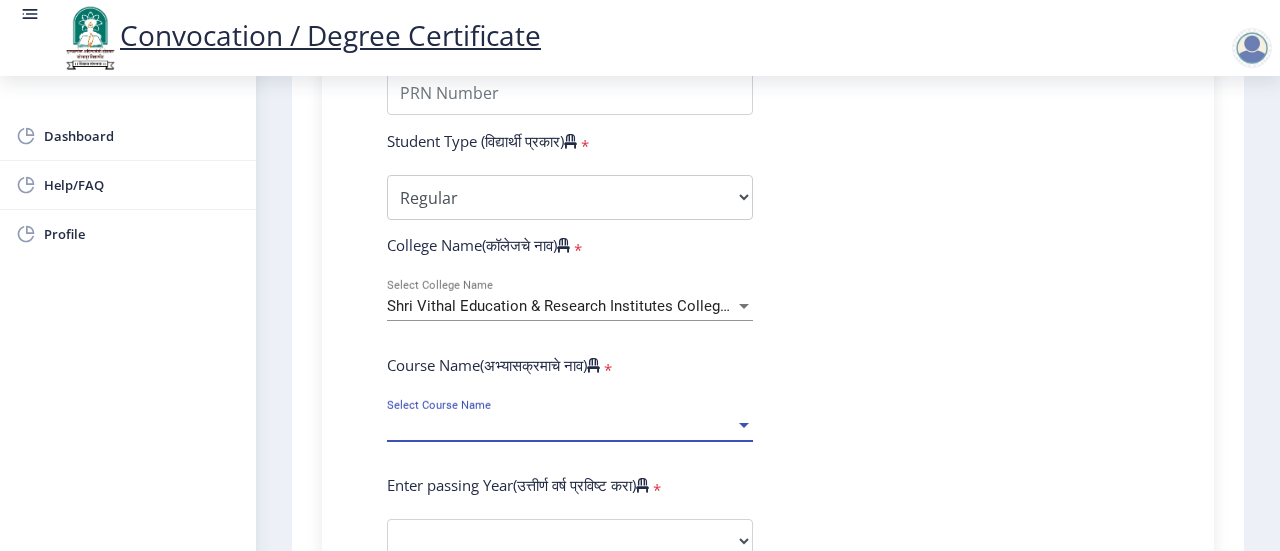 click on "Select Course Name" at bounding box center [561, 426] 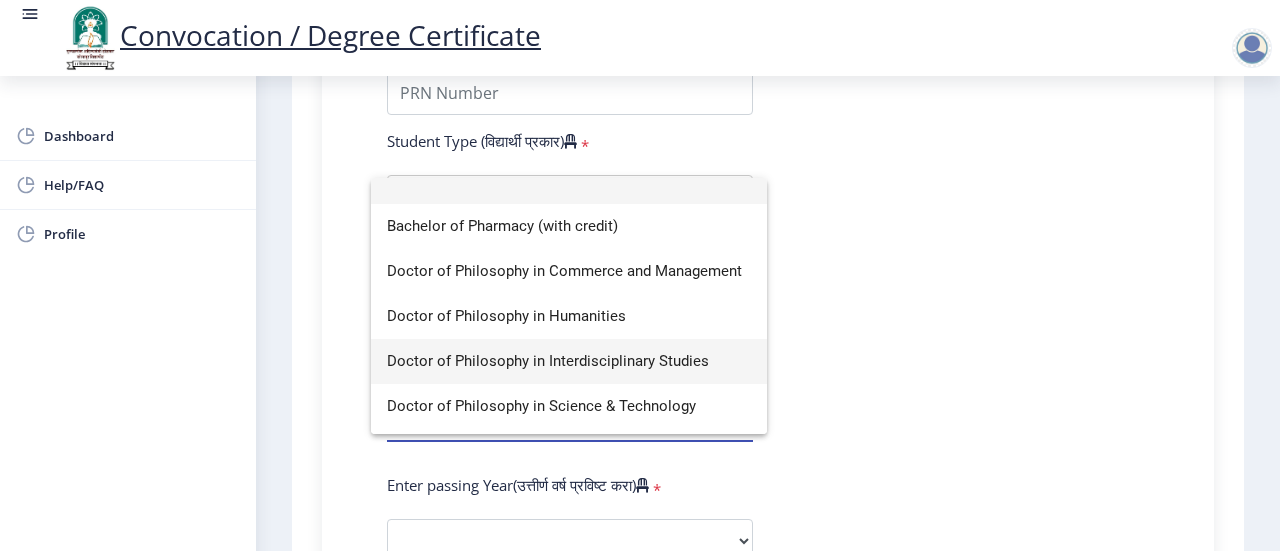 scroll, scrollTop: 0, scrollLeft: 0, axis: both 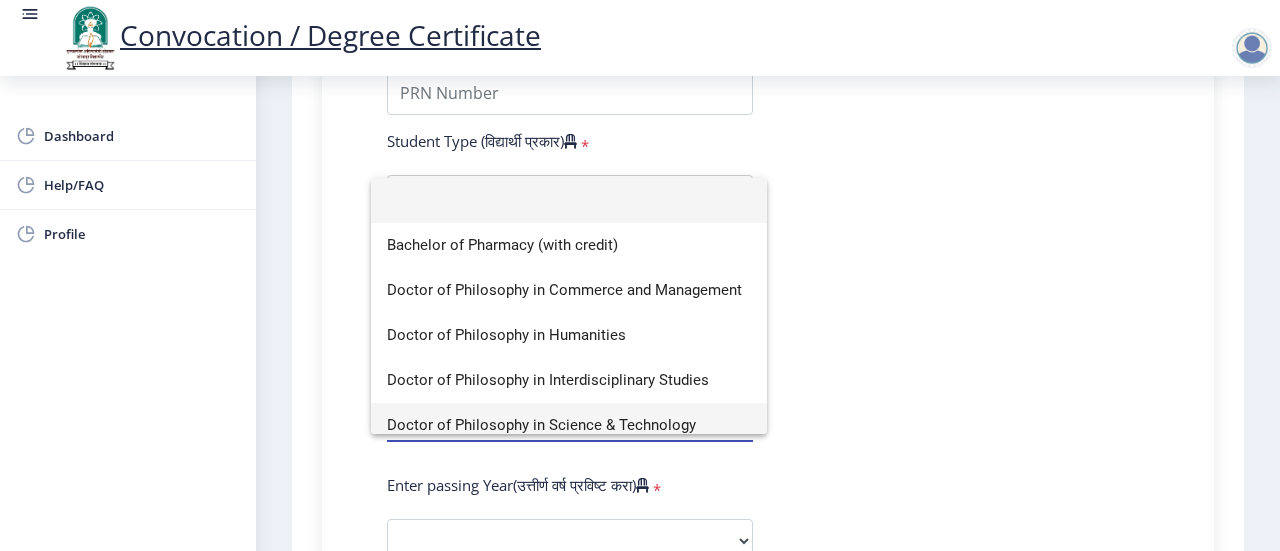 click on "Doctor of Philosophy in Science & Technology" at bounding box center [569, 425] 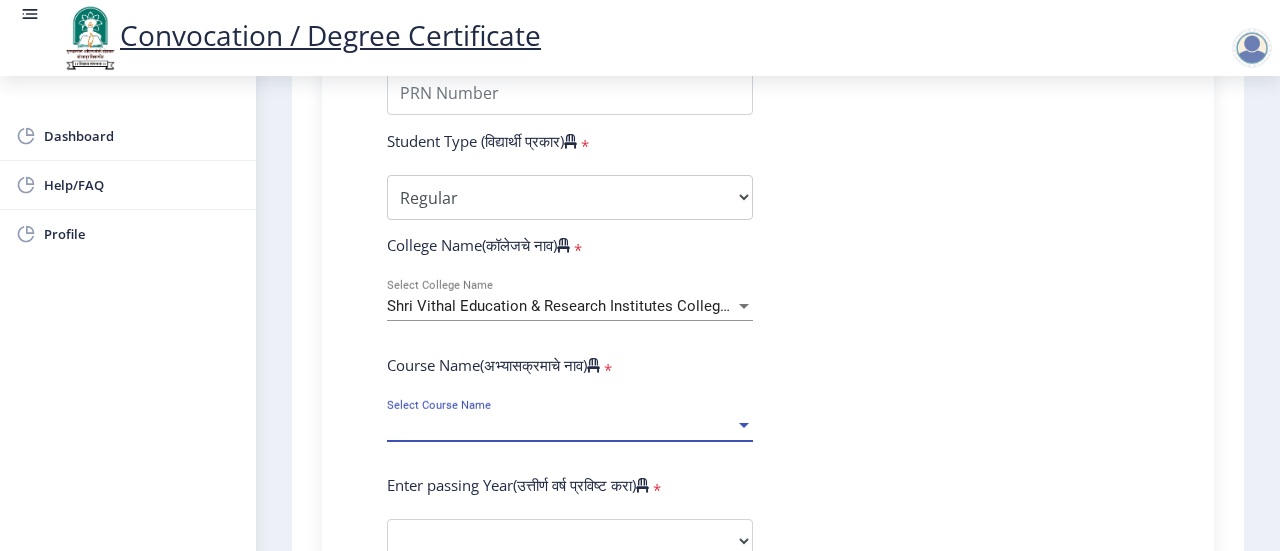 select on "January" 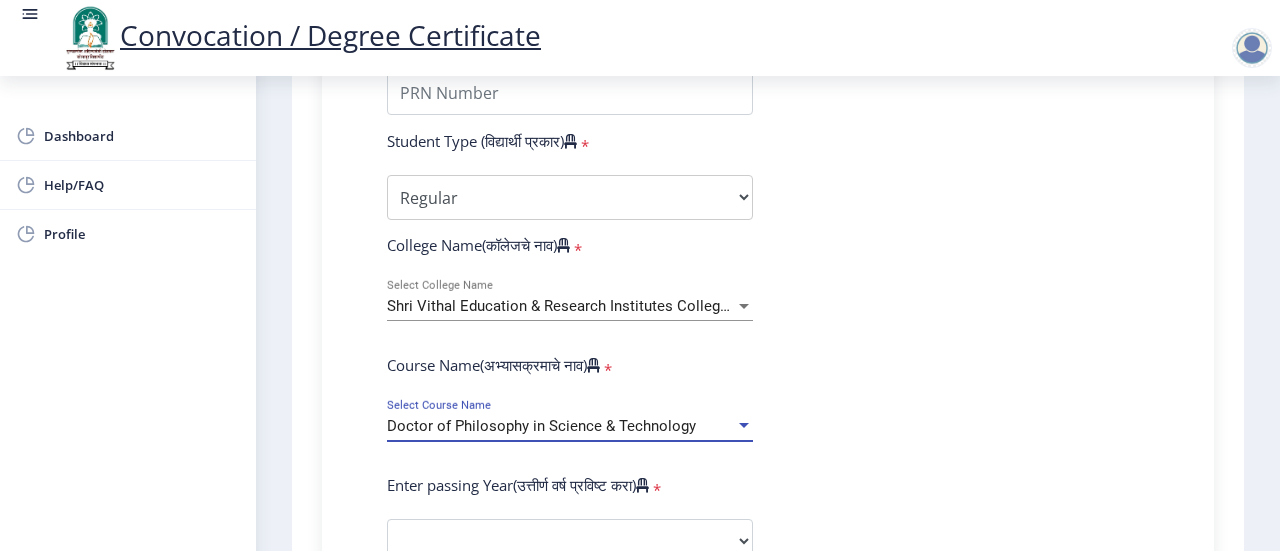 scroll, scrollTop: 14, scrollLeft: 0, axis: vertical 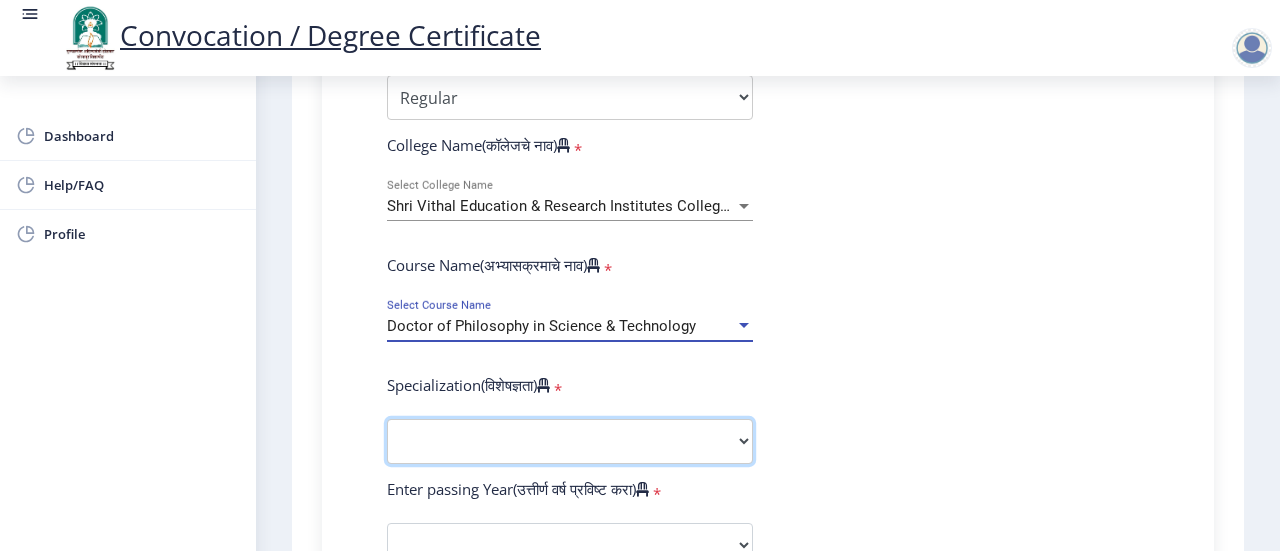 click on "Specialization Biotechnology Botany Chemistry Civil Engineering Computer Science Computer Science & Engineering Electronics Electronics & Telecommunincation Engg. Electronics Engieering Geography Mathematics Mechanical Engineering Pharmacy Physics Zoology Statistics Other" at bounding box center (570, 441) 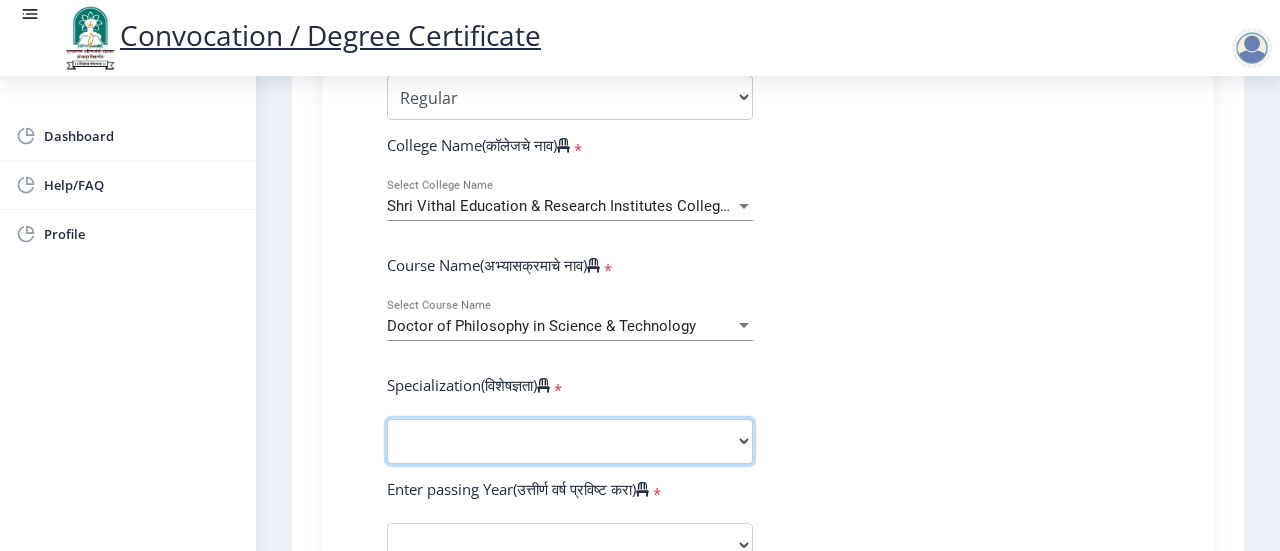 select on "Pharmacy" 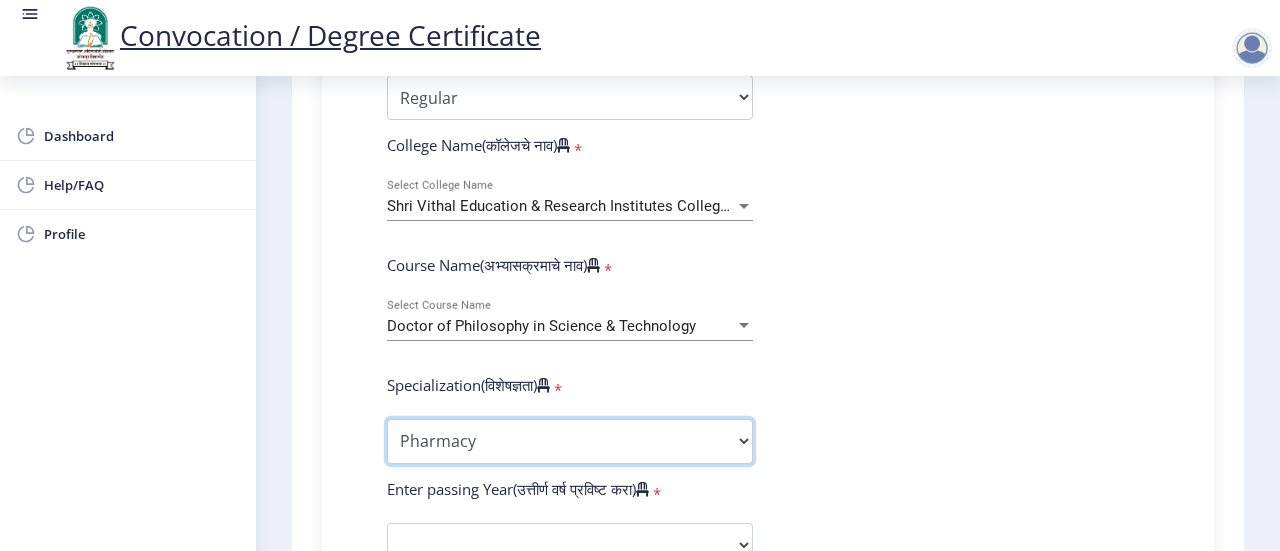 click on "Specialization Biotechnology Botany Chemistry Civil Engineering Computer Science Computer Science & Engineering Electronics Electronics & Telecommunincation Engg. Electronics Engieering Geography Mathematics Mechanical Engineering Pharmacy Physics Zoology Statistics Other" at bounding box center [570, 441] 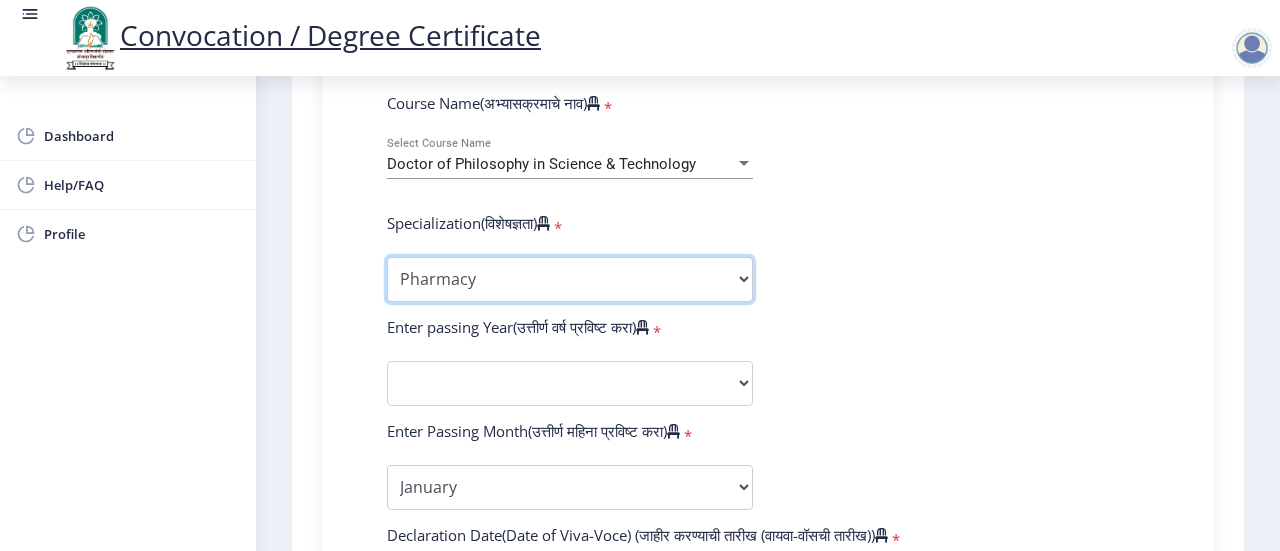 scroll, scrollTop: 900, scrollLeft: 0, axis: vertical 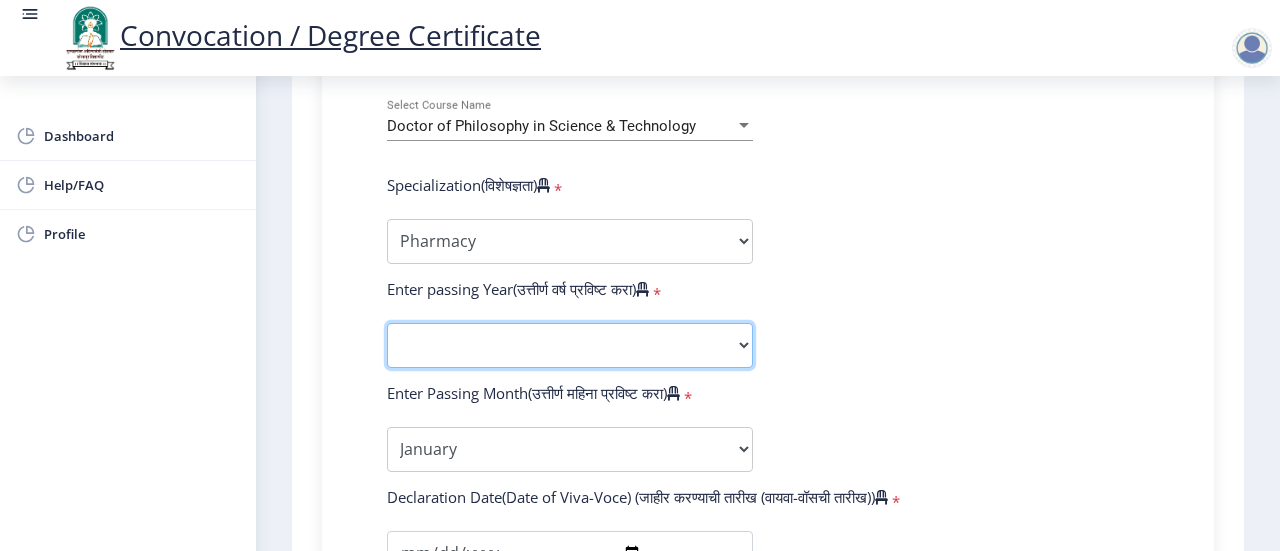 click on "2025   2024   2023   2022   2021   2020   2019   2018   2017   2016   2015   2014   2013   2012   2011   2010   2009   2008   2007   2006   2005   2004   2003   2002   2001   2000   1999   1998   1997   1996   1995   1994   1993   1992   1991   1990   1989   1988   1987   1986   1985   1984   1983   1982   1981   1980   1979   1978   1977   1976" 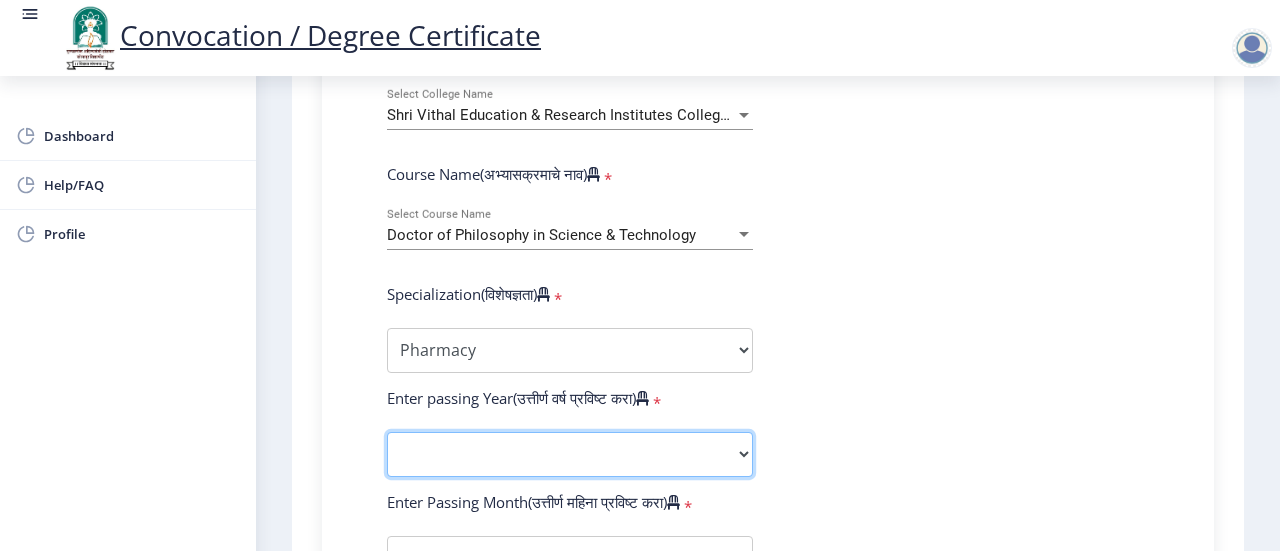 scroll, scrollTop: 800, scrollLeft: 0, axis: vertical 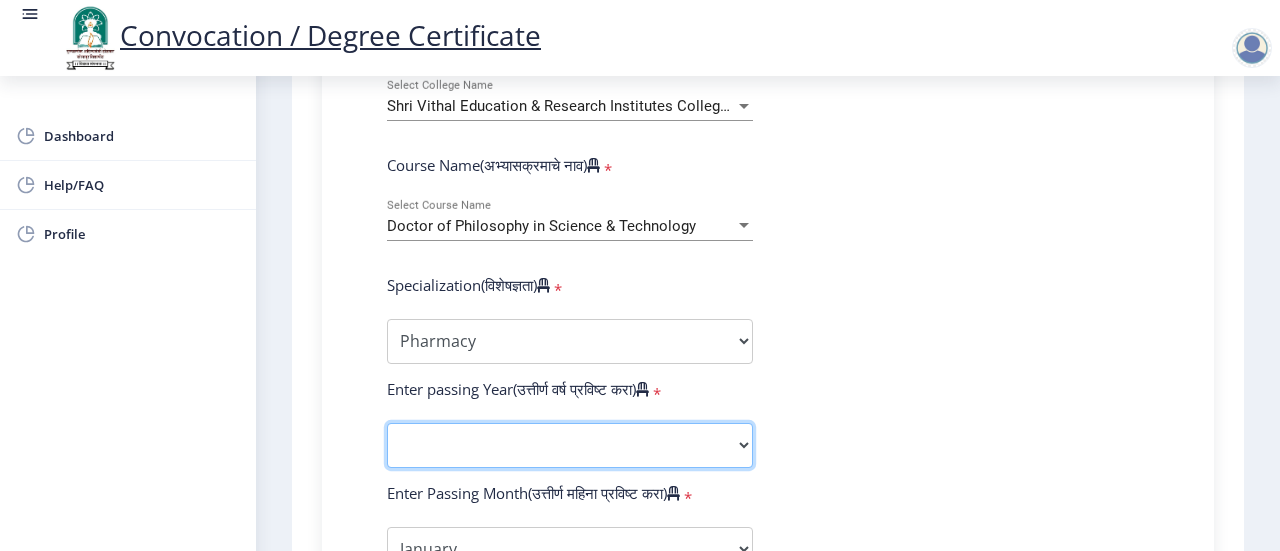 click on "2025   2024   2023   2022   2021   2020   2019   2018   2017   2016   2015   2014   2013   2012   2011   2010   2009   2008   2007   2006   2005   2004   2003   2002   2001   2000   1999   1998   1997   1996   1995   1994   1993   1992   1991   1990   1989   1988   1987   1986   1985   1984   1983   1982   1981   1980   1979   1978   1977   1976" 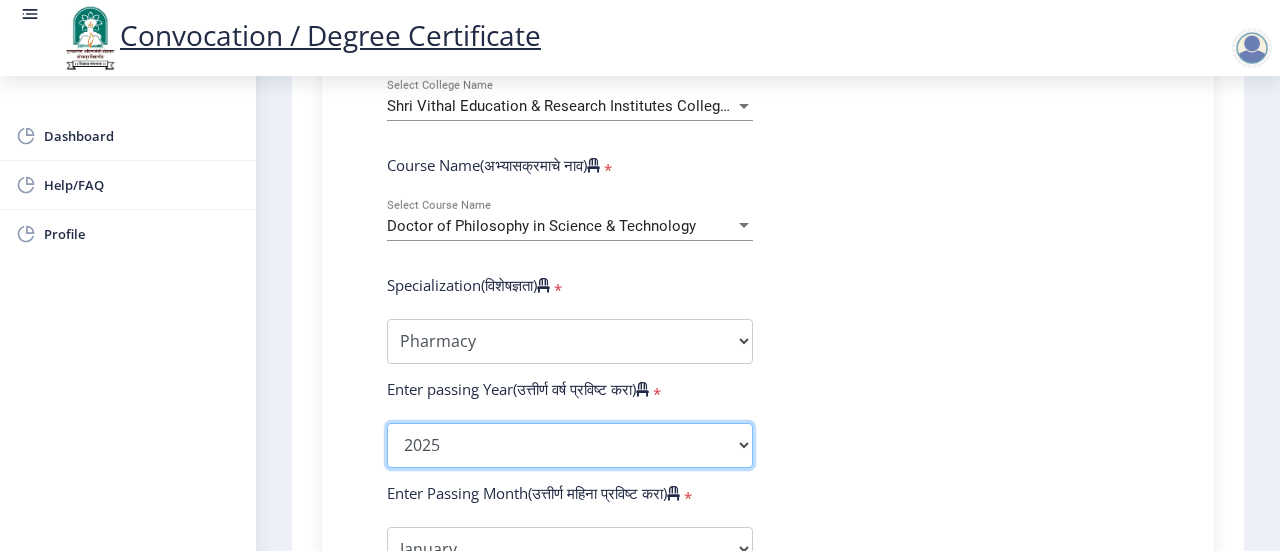 click on "2025   2024   2023   2022   2021   2020   2019   2018   2017   2016   2015   2014   2013   2012   2011   2010   2009   2008   2007   2006   2005   2004   2003   2002   2001   2000   1999   1998   1997   1996   1995   1994   1993   1992   1991   1990   1989   1988   1987   1986   1985   1984   1983   1982   1981   1980   1979   1978   1977   1976" 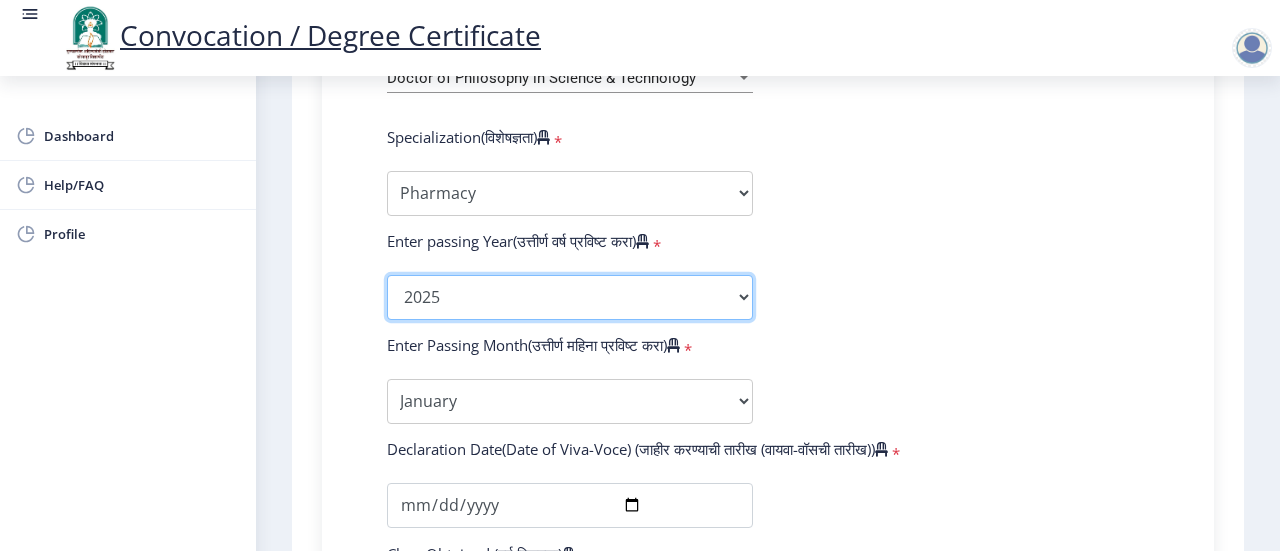 scroll, scrollTop: 1000, scrollLeft: 0, axis: vertical 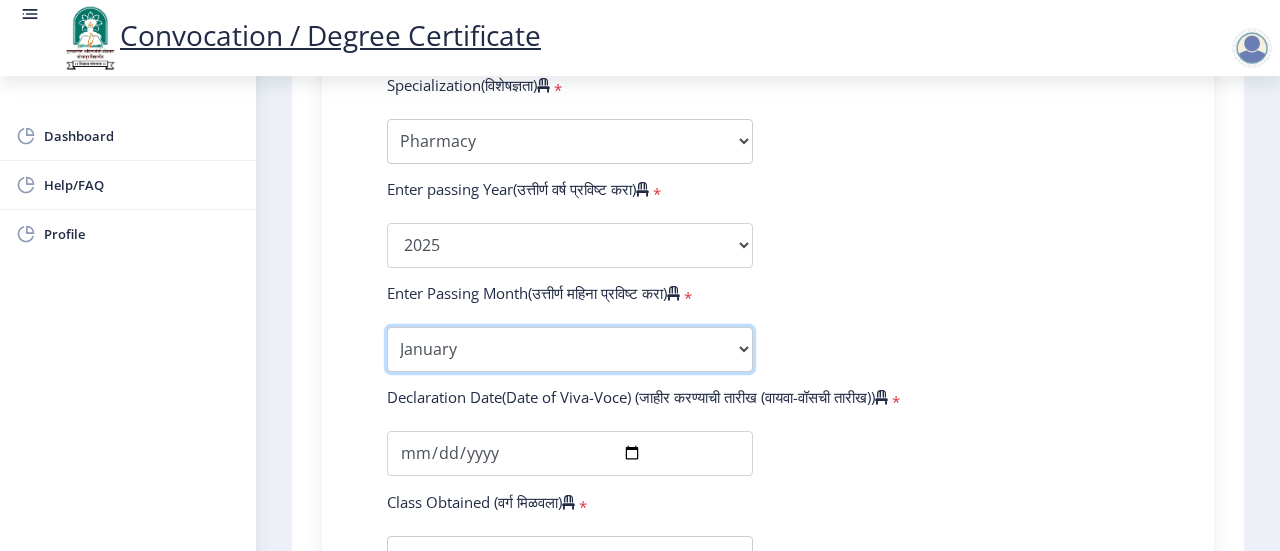 click on "Enter Passing Month January February March April May June July August September October November December" at bounding box center (570, 349) 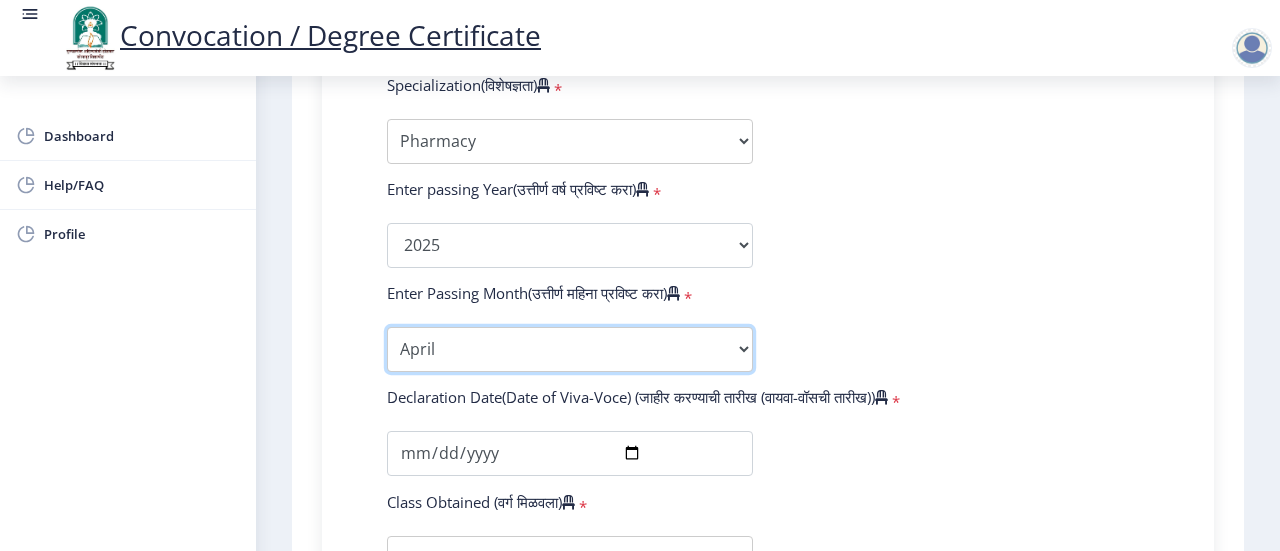 click on "Enter Passing Month January February March April May June July August September October November December" at bounding box center [570, 349] 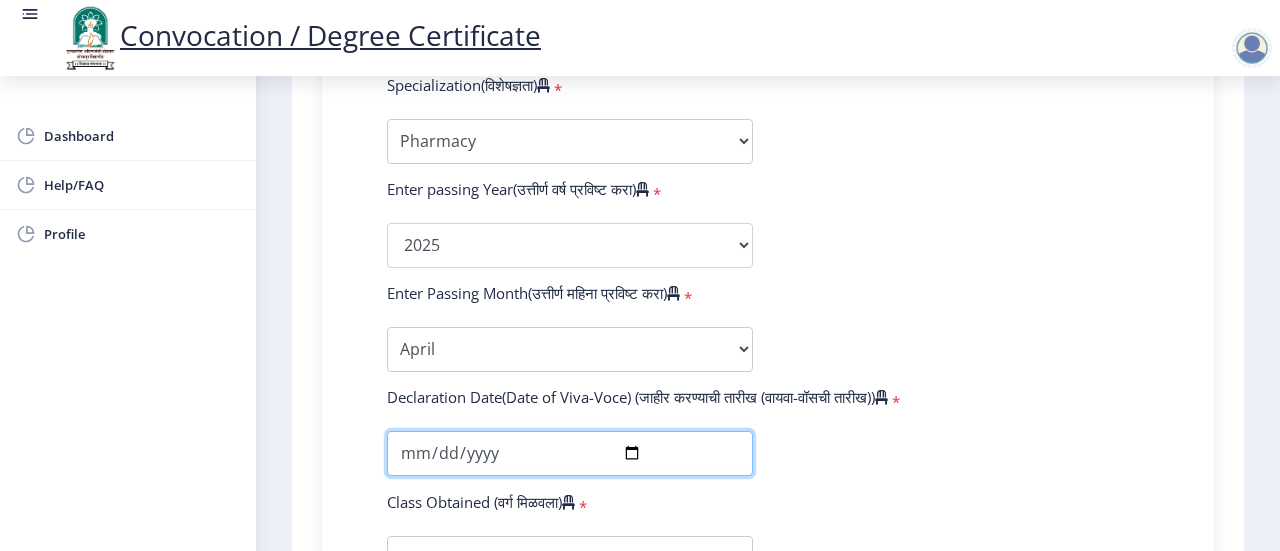 click at bounding box center (570, 453) 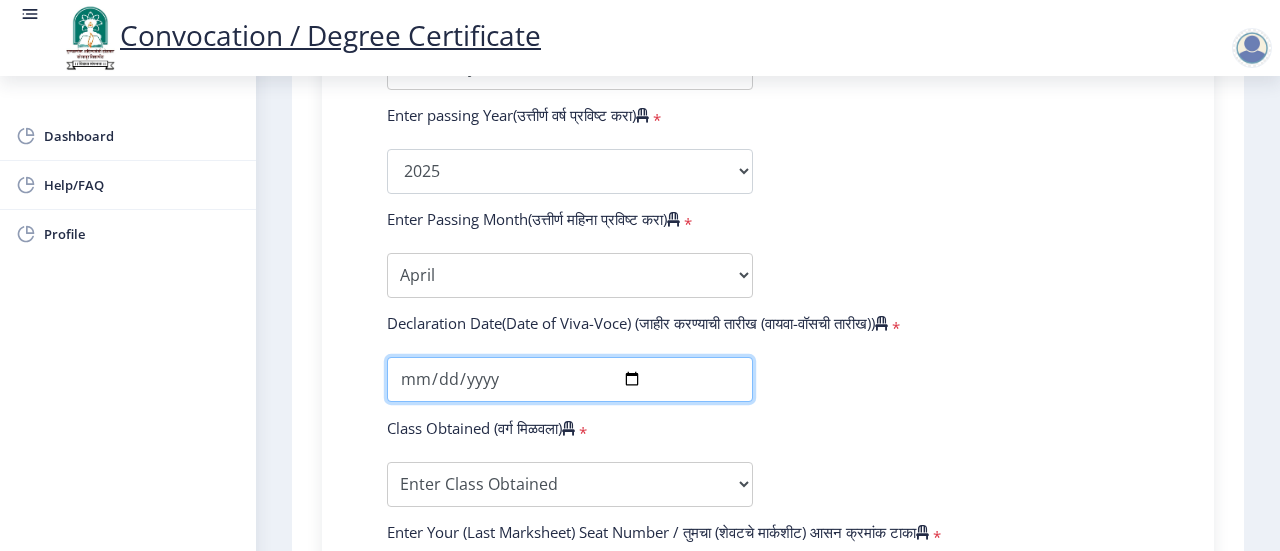 scroll, scrollTop: 1100, scrollLeft: 0, axis: vertical 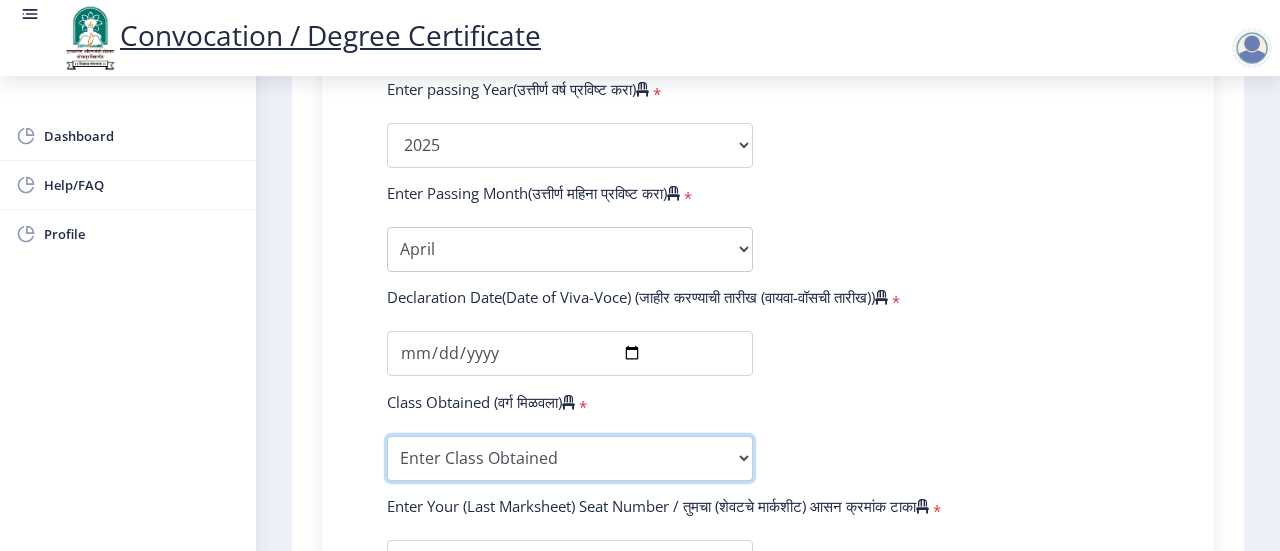 click on "Enter Class Obtained FIRST CLASS WITH DISTINCTION FIRST CLASS HIGHER SECOND CLASS SECOND CLASS PASS CLASS Grade O Grade A+ Grade A Grade B+ Grade B Grade C+ Grade C Grade D Grade E" at bounding box center (570, 458) 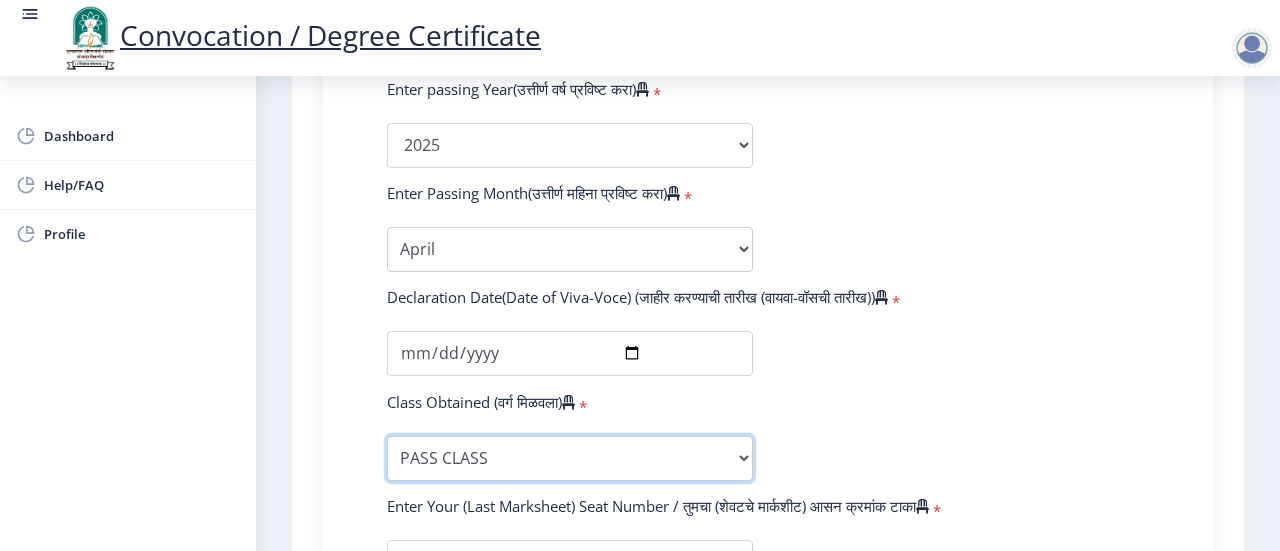 click on "Enter Class Obtained FIRST CLASS WITH DISTINCTION FIRST CLASS HIGHER SECOND CLASS SECOND CLASS PASS CLASS Grade O Grade A+ Grade A Grade B+ Grade B Grade C+ Grade C Grade D Grade E" at bounding box center (570, 458) 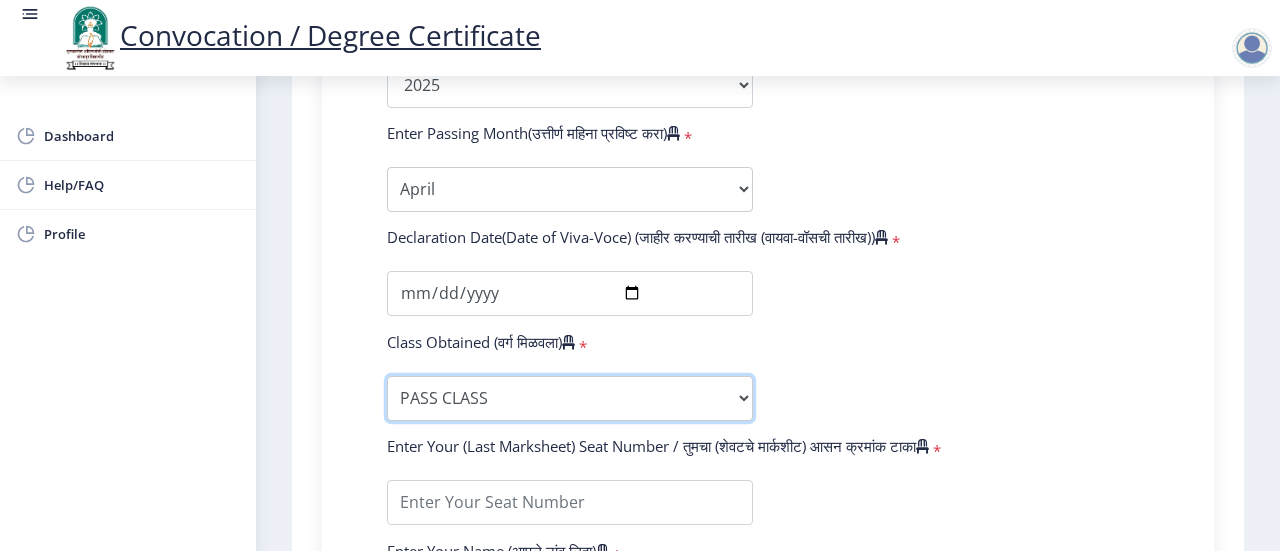 scroll, scrollTop: 1300, scrollLeft: 0, axis: vertical 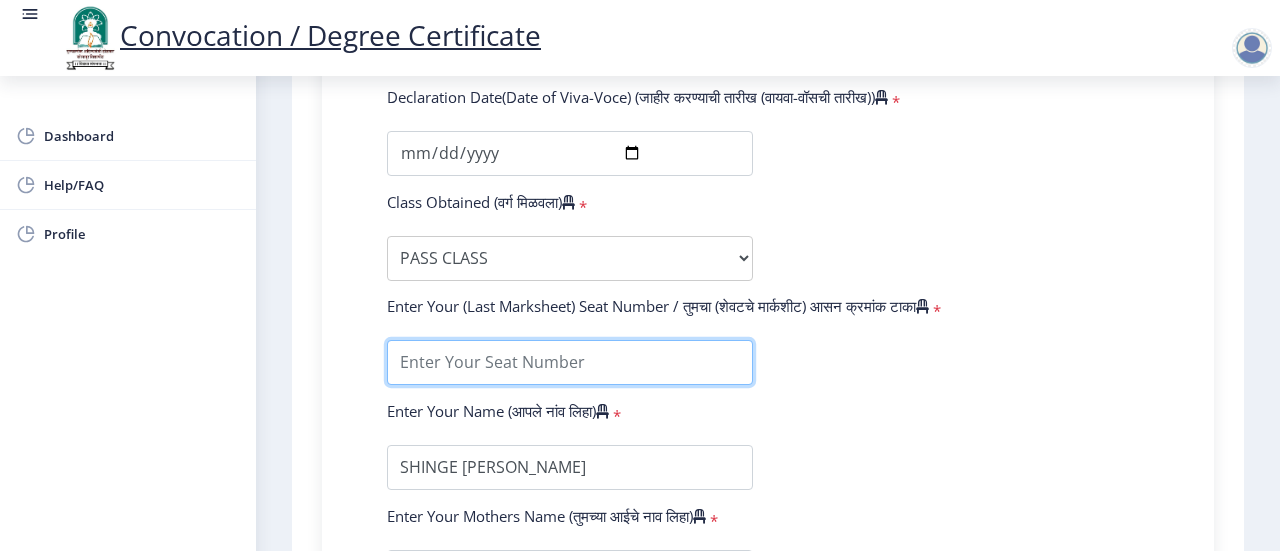 click at bounding box center (570, 362) 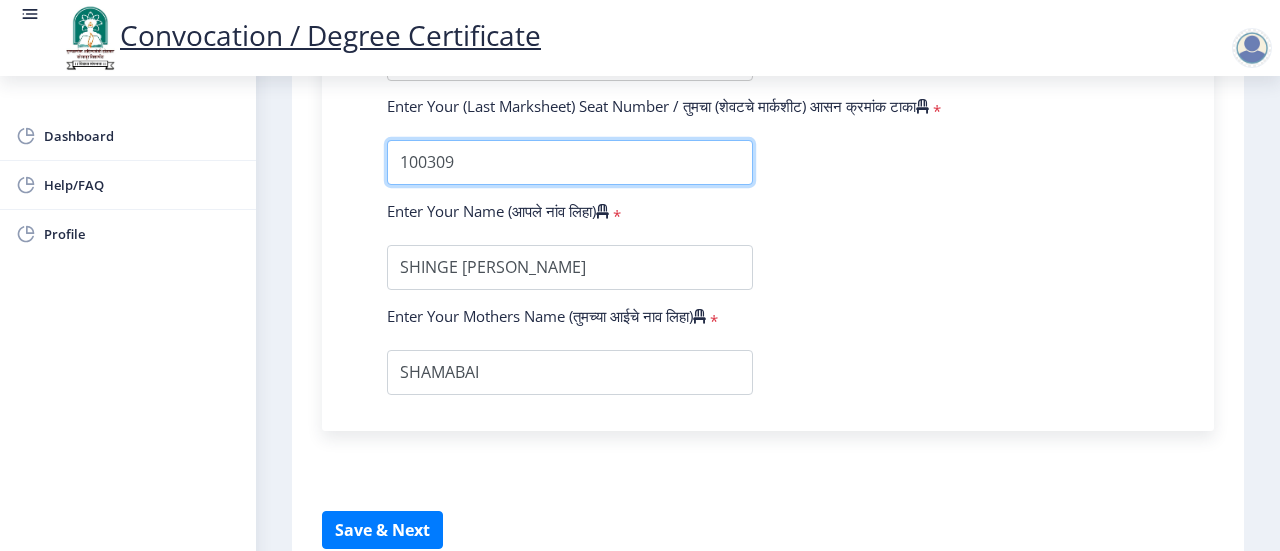 scroll, scrollTop: 1598, scrollLeft: 0, axis: vertical 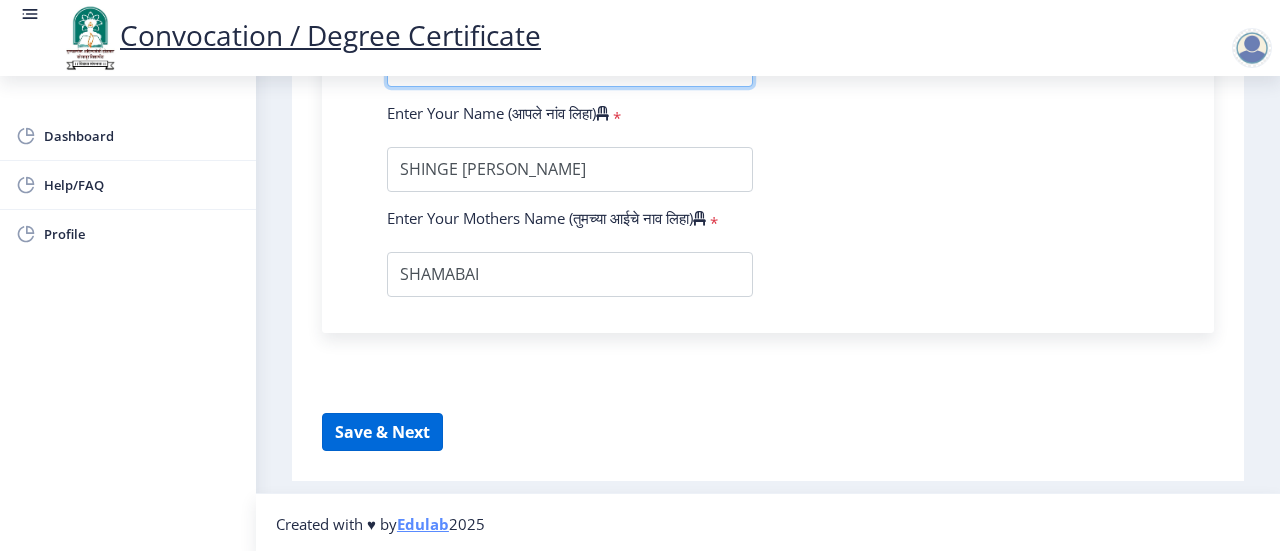 type on "100309" 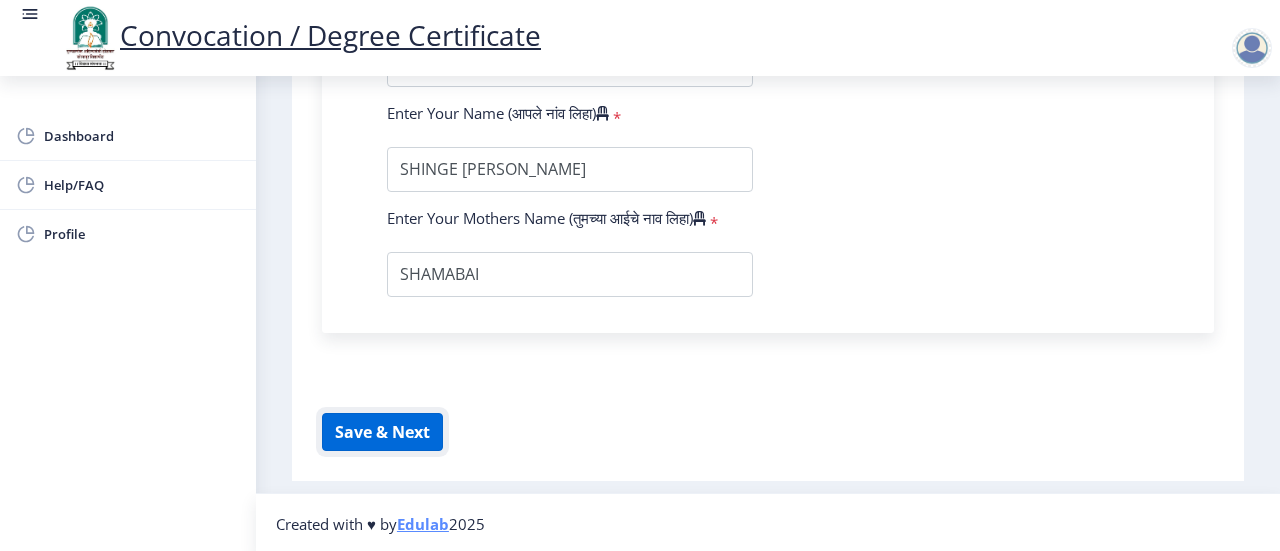 click on "Save & Next" 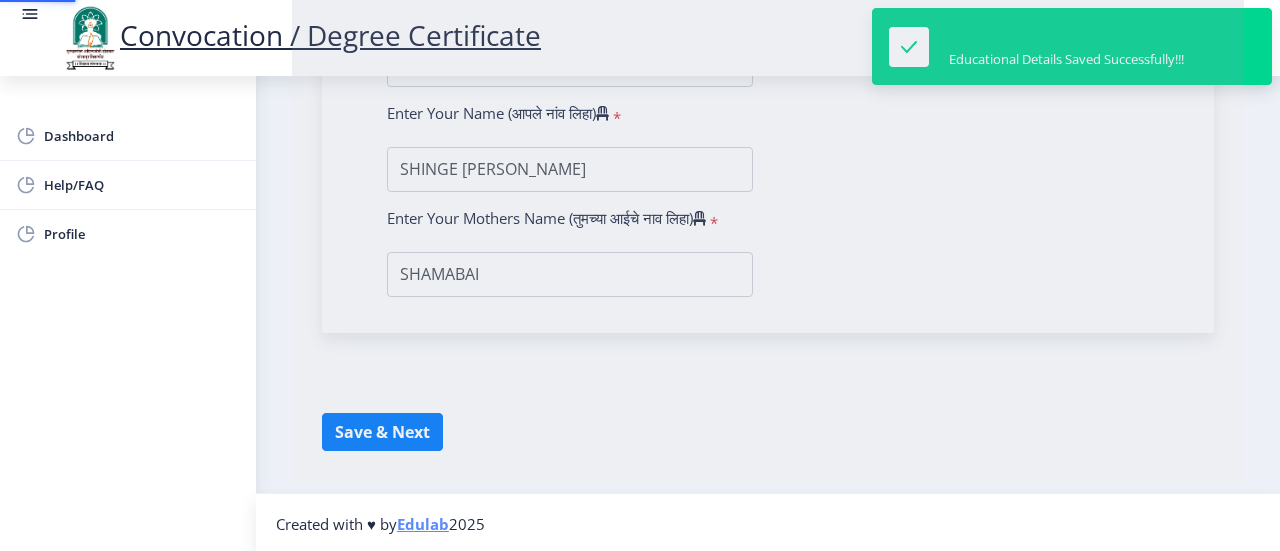 select 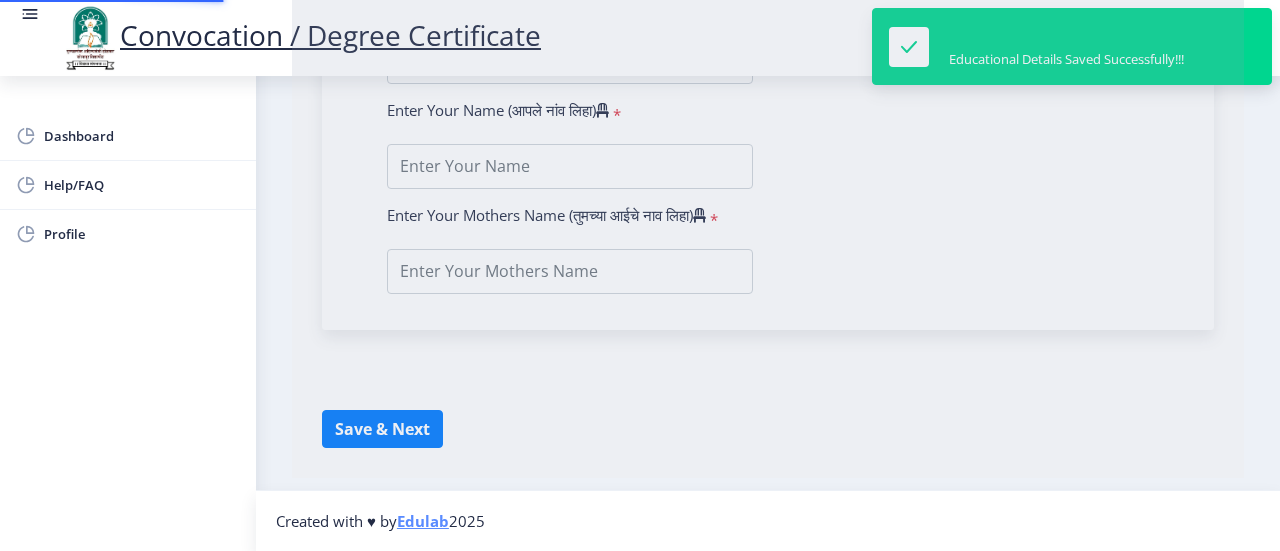 scroll, scrollTop: 0, scrollLeft: 0, axis: both 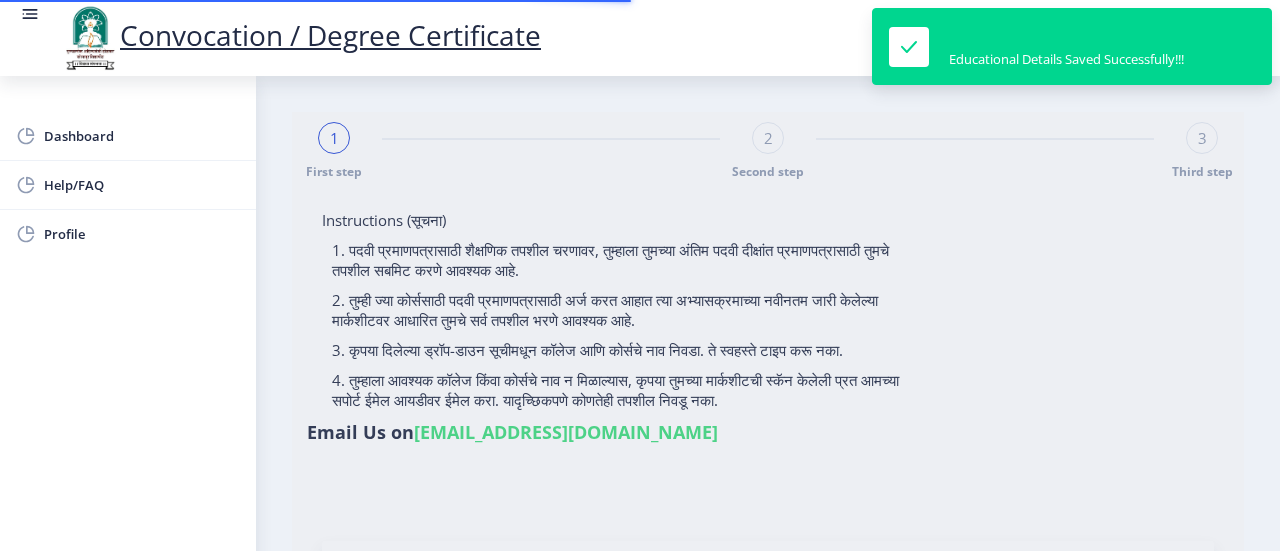 type on "SHINGE [PERSON_NAME]" 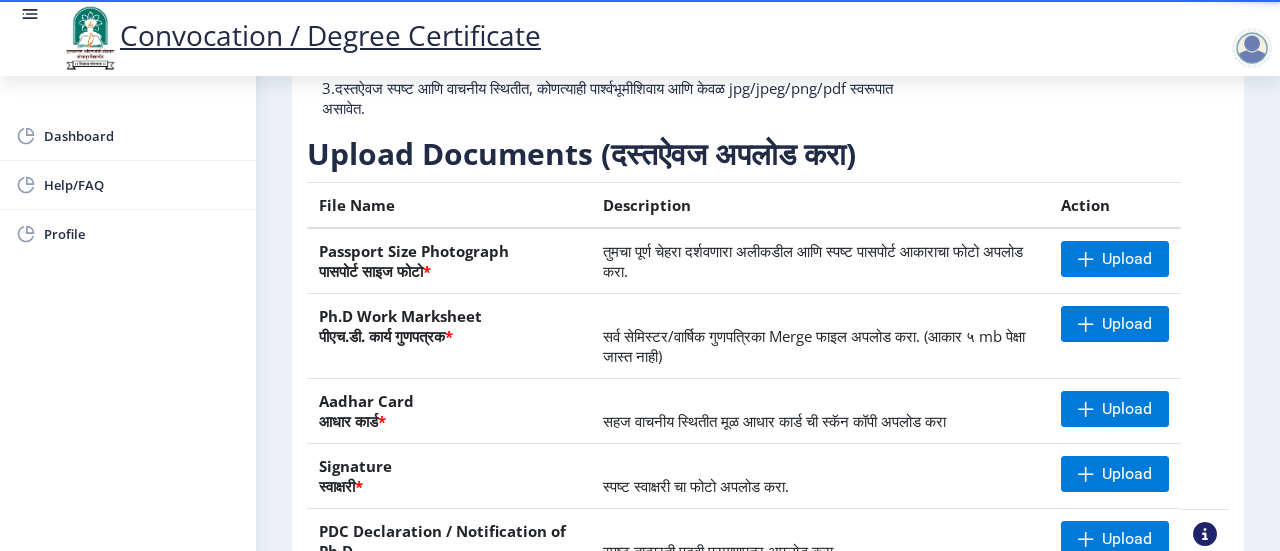 scroll, scrollTop: 300, scrollLeft: 0, axis: vertical 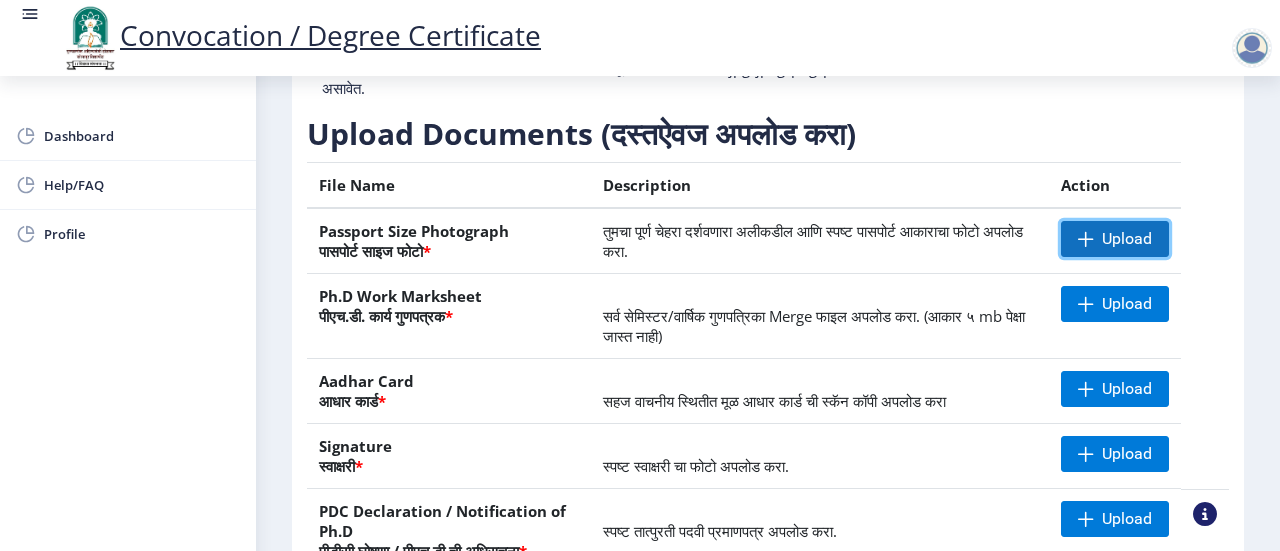 click on "Upload" 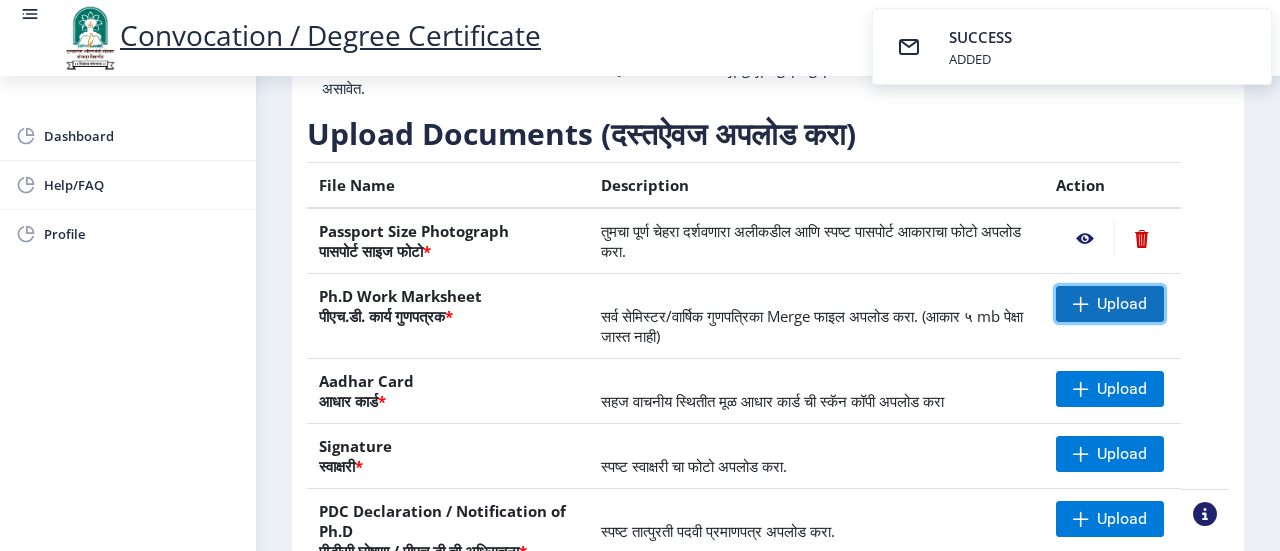 click on "Upload" 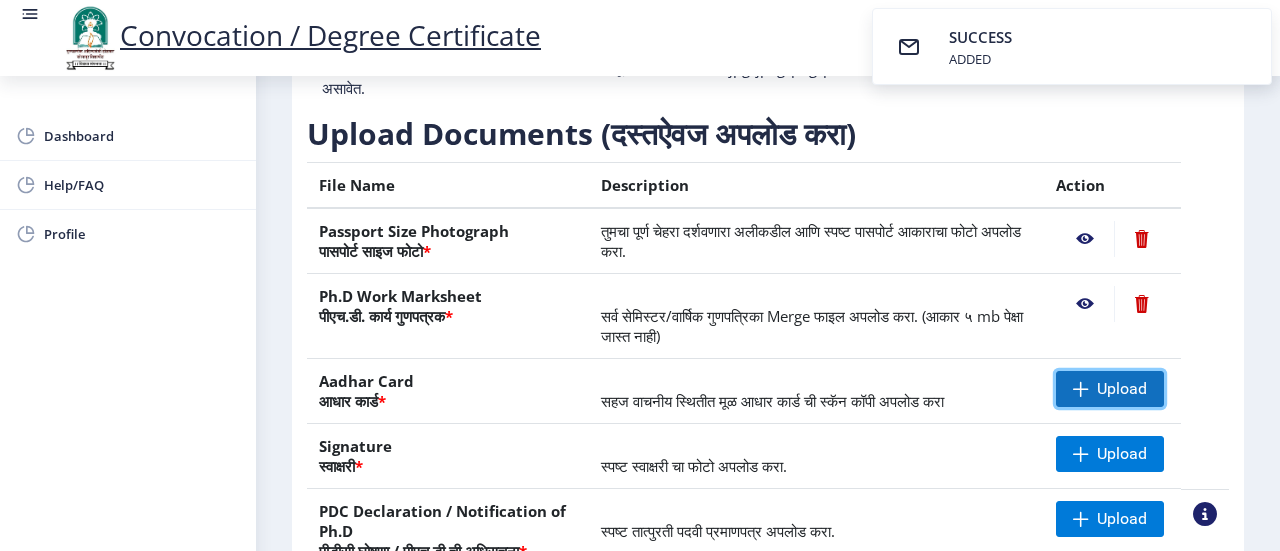 click on "Upload" 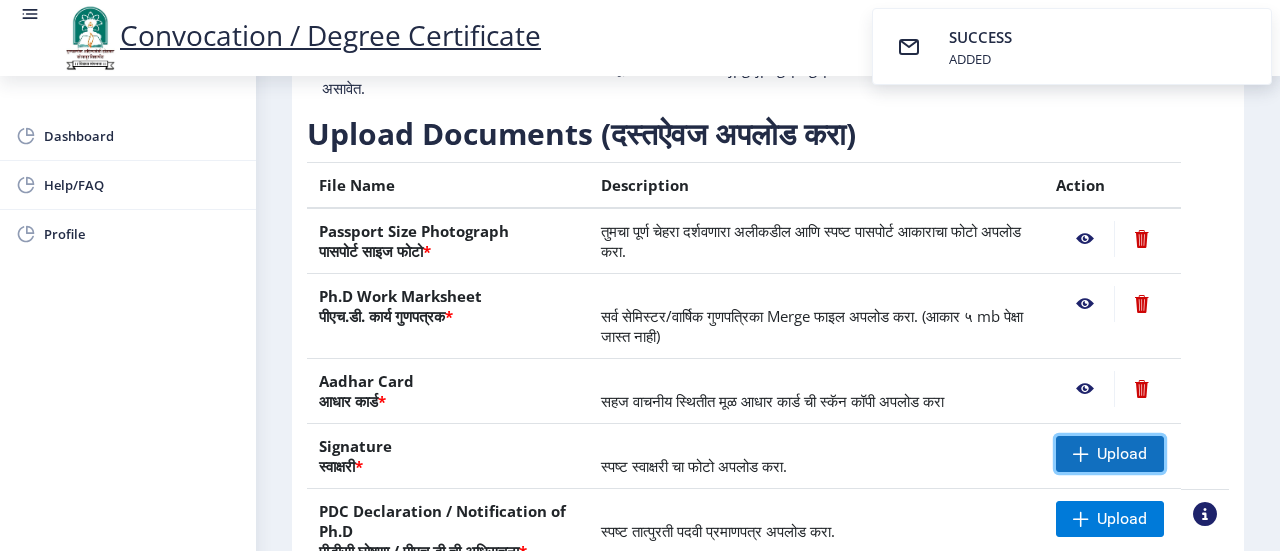 click on "Upload" 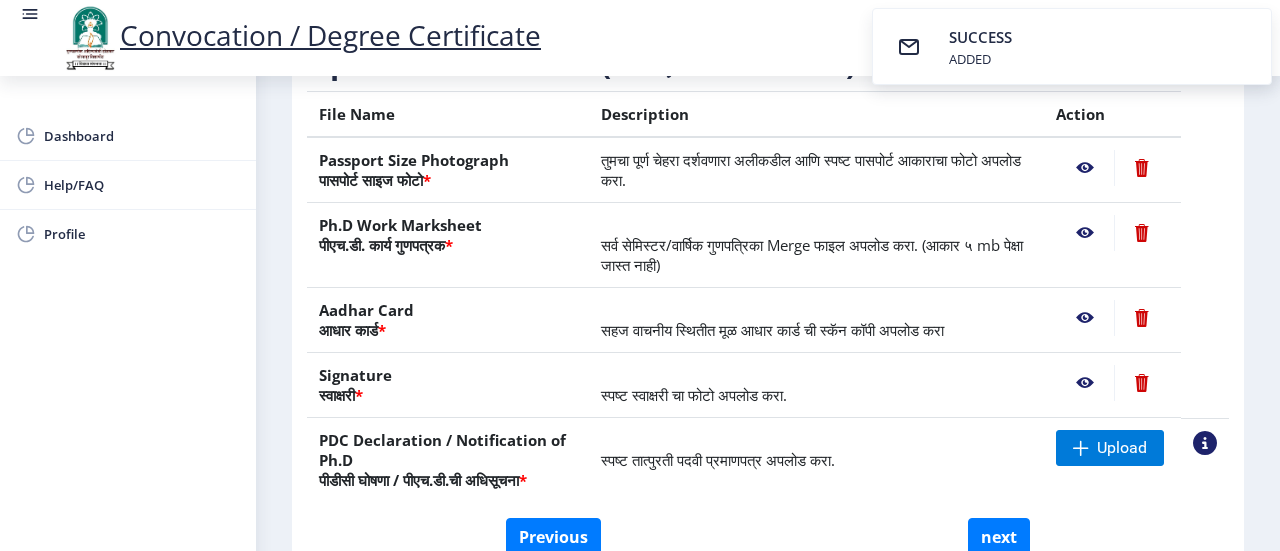 scroll, scrollTop: 496, scrollLeft: 0, axis: vertical 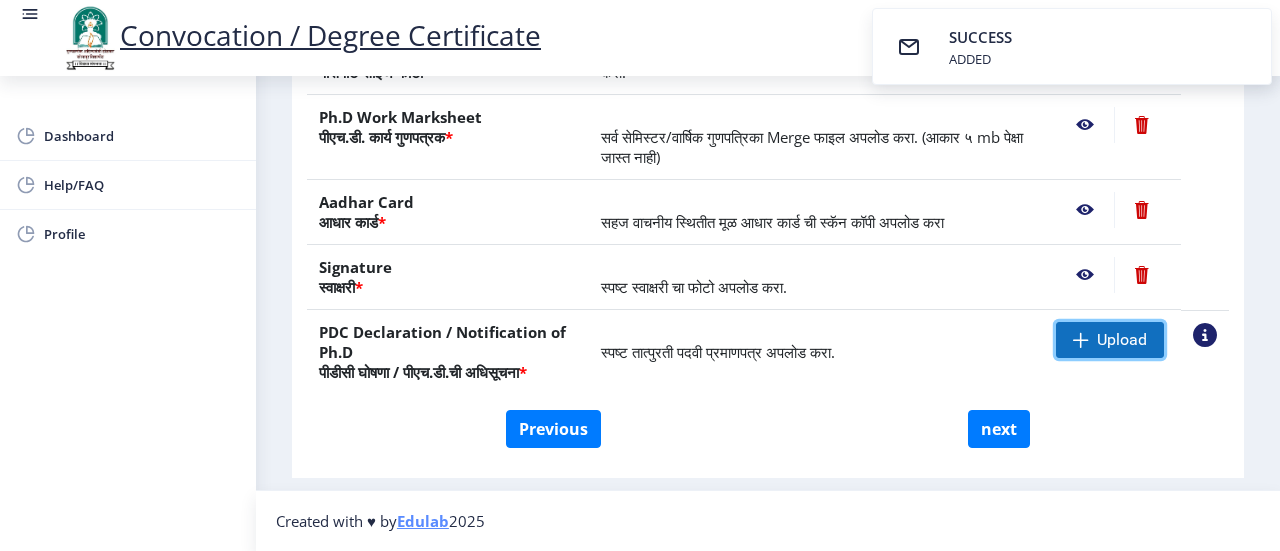 click on "Upload" 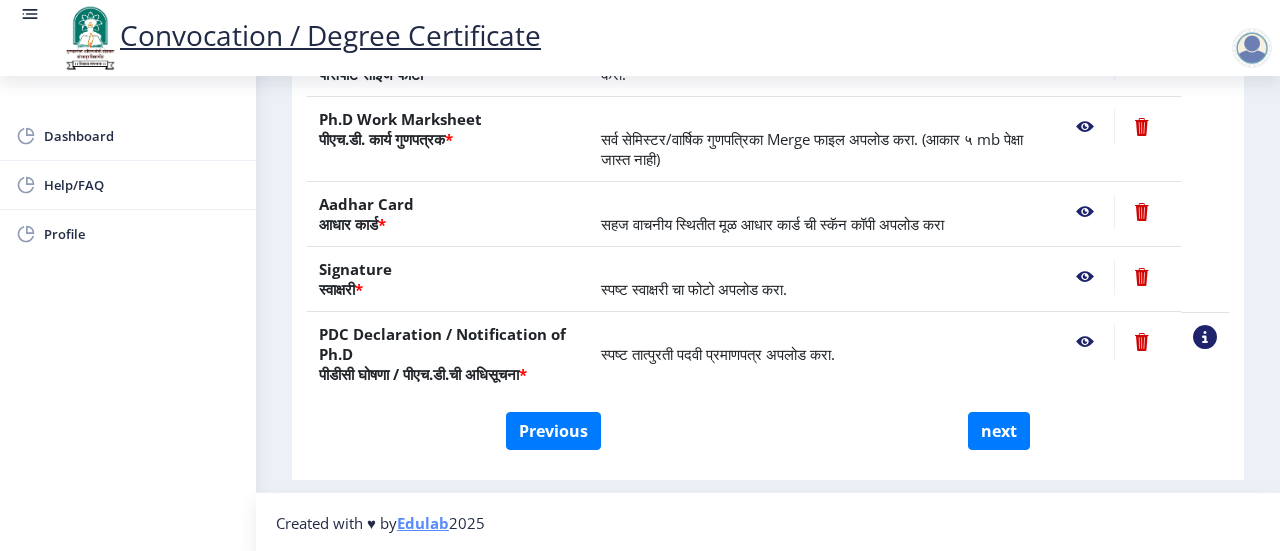 scroll, scrollTop: 496, scrollLeft: 0, axis: vertical 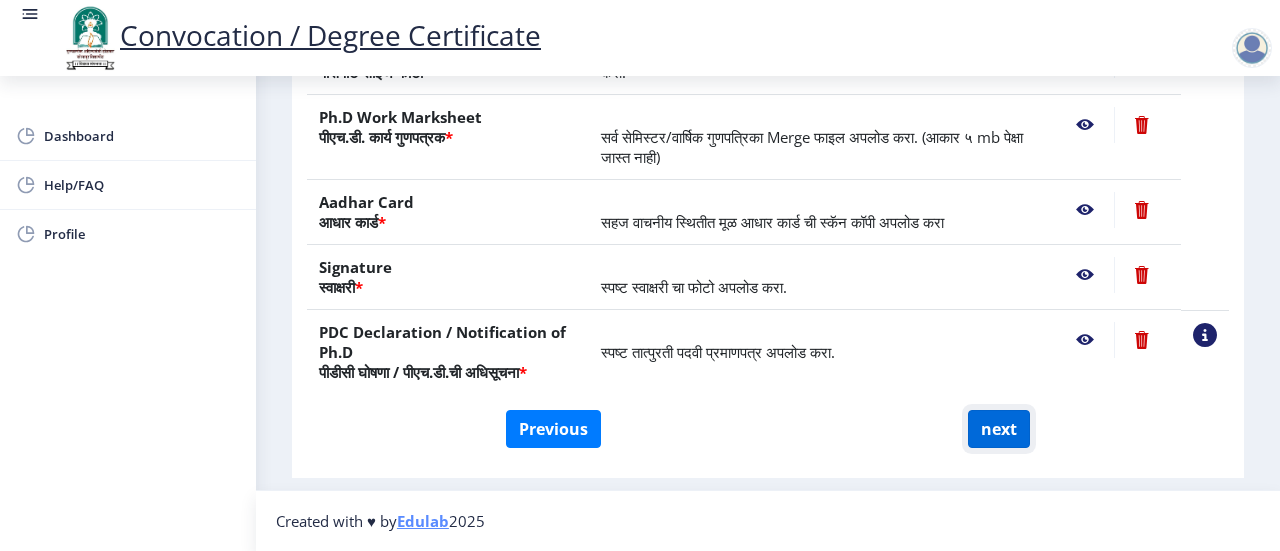 click on "next" 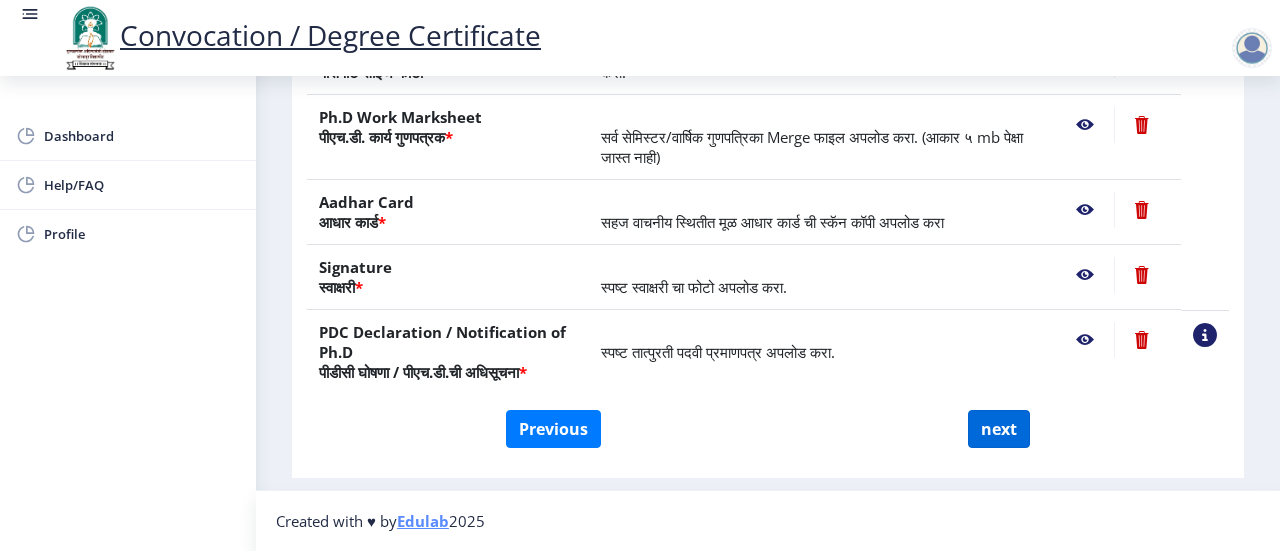 scroll, scrollTop: 0, scrollLeft: 0, axis: both 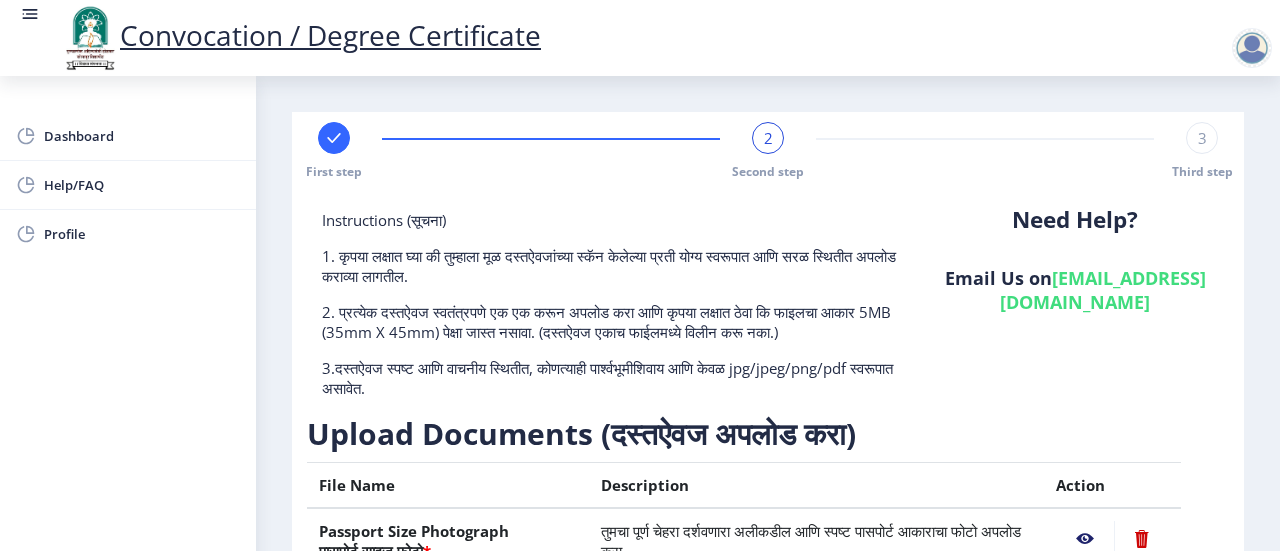 select 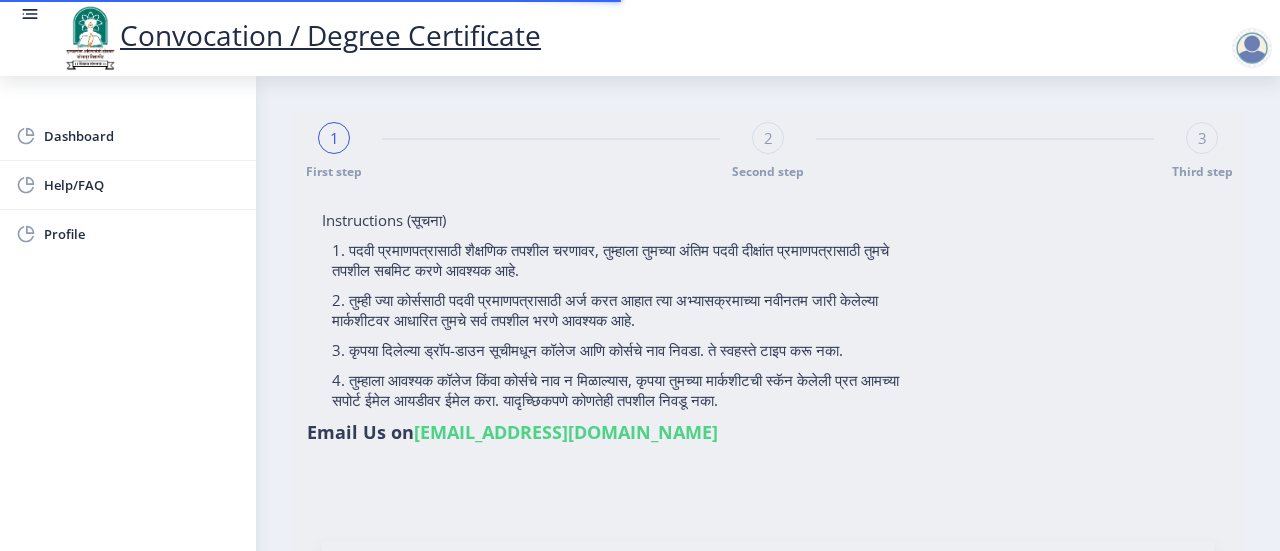 select 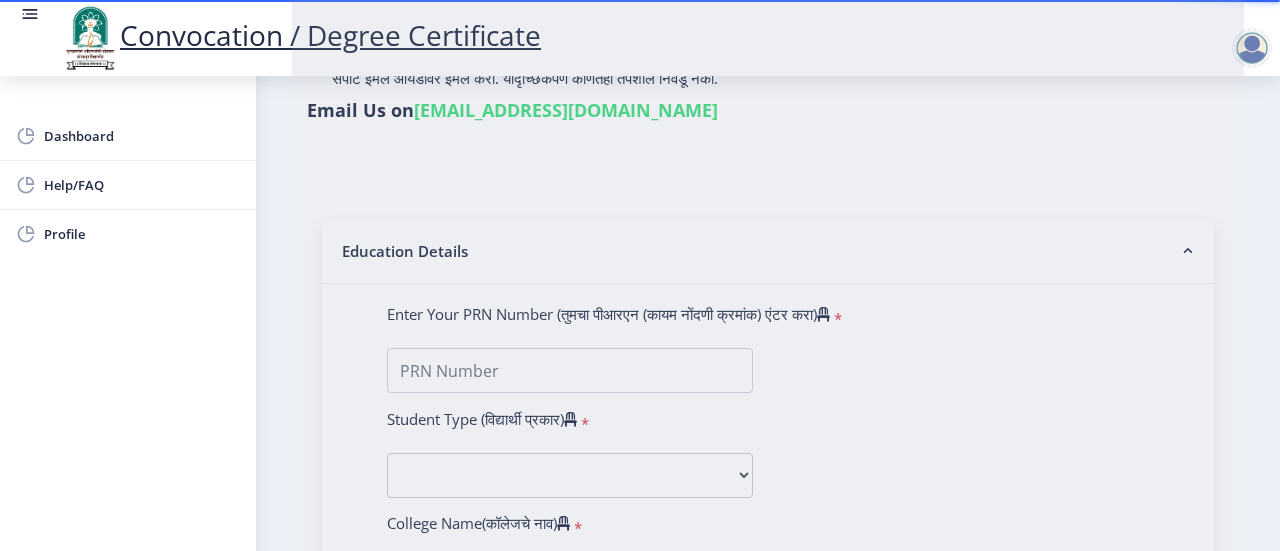scroll, scrollTop: 400, scrollLeft: 0, axis: vertical 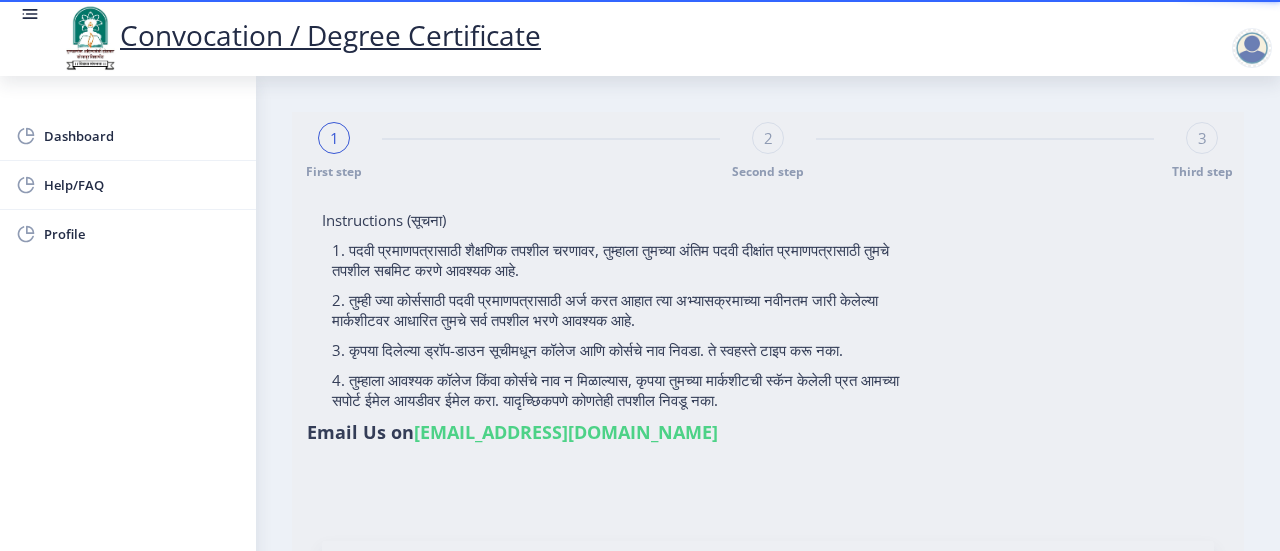 select 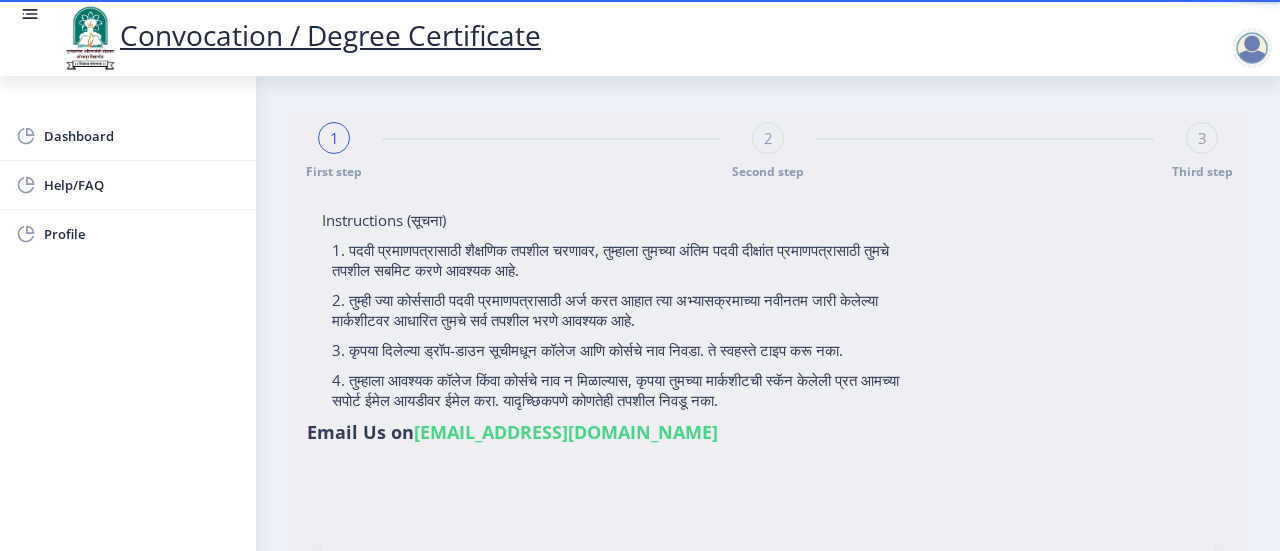 type on "SHINGE [PERSON_NAME]" 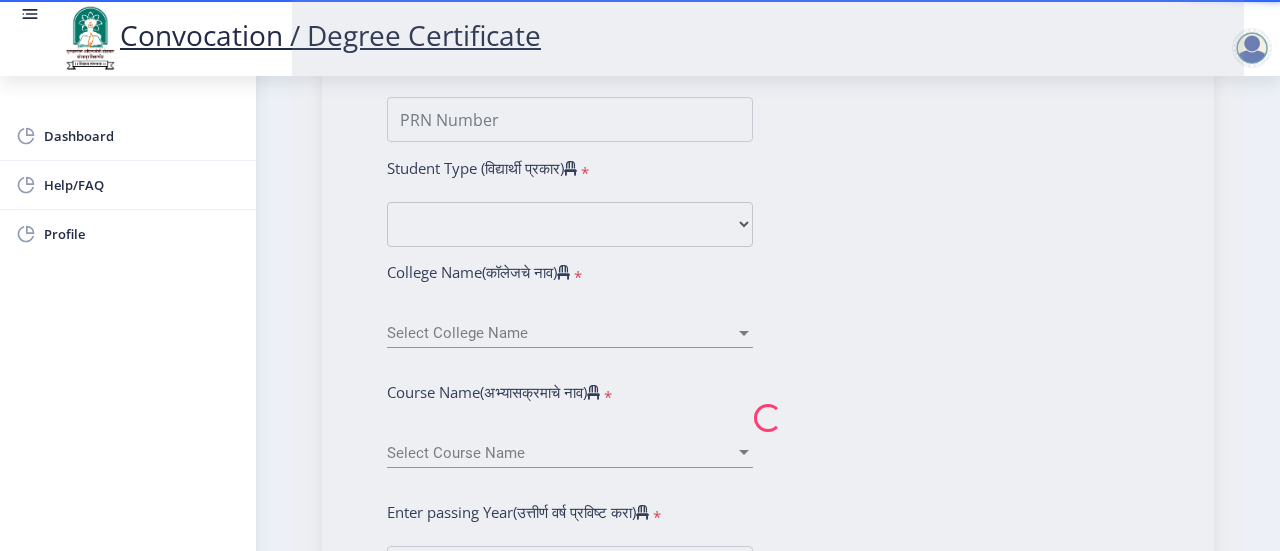 scroll, scrollTop: 600, scrollLeft: 0, axis: vertical 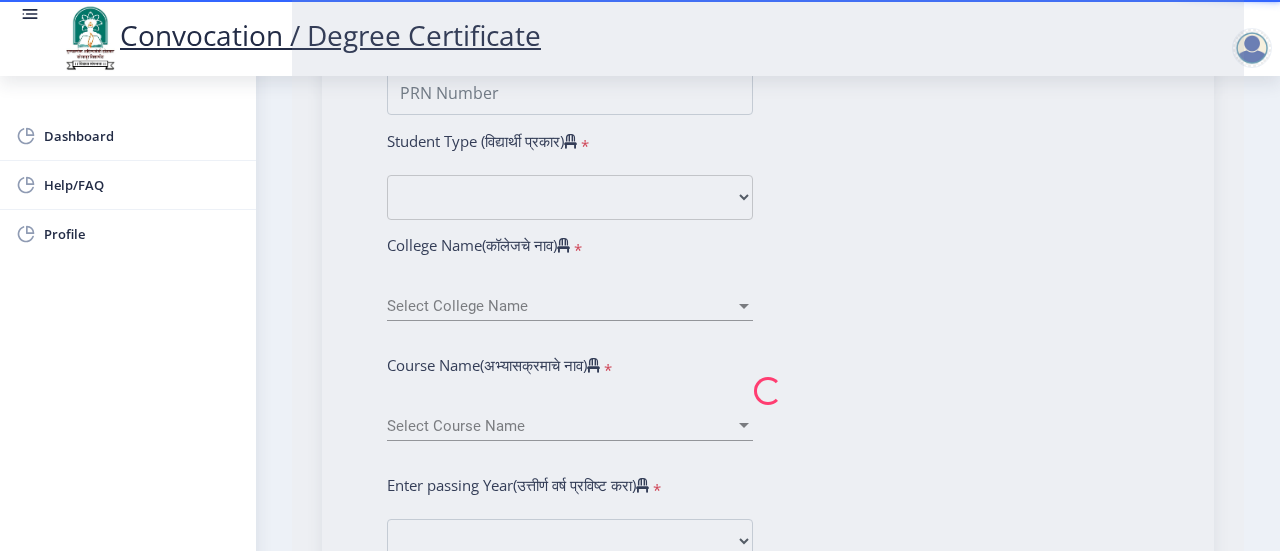 select on "Regular" 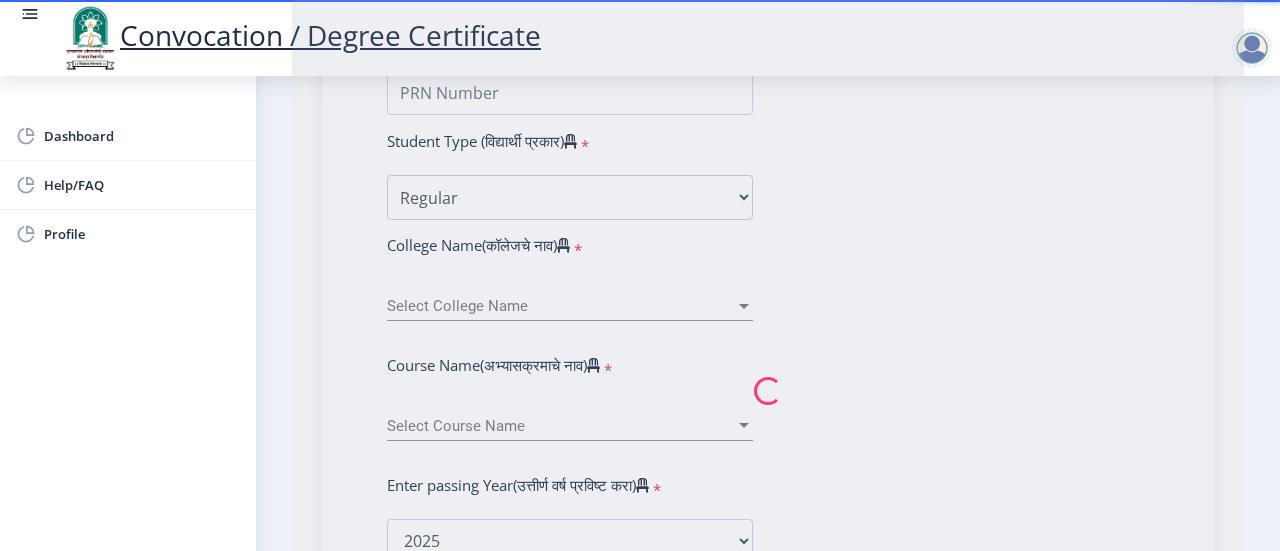 select on "April" 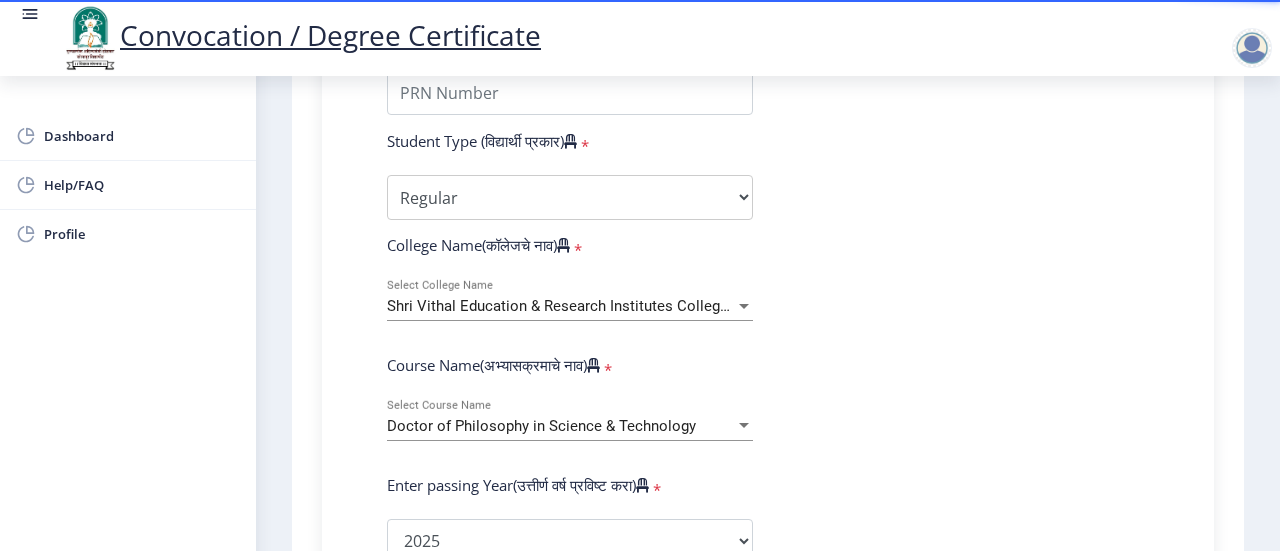 select 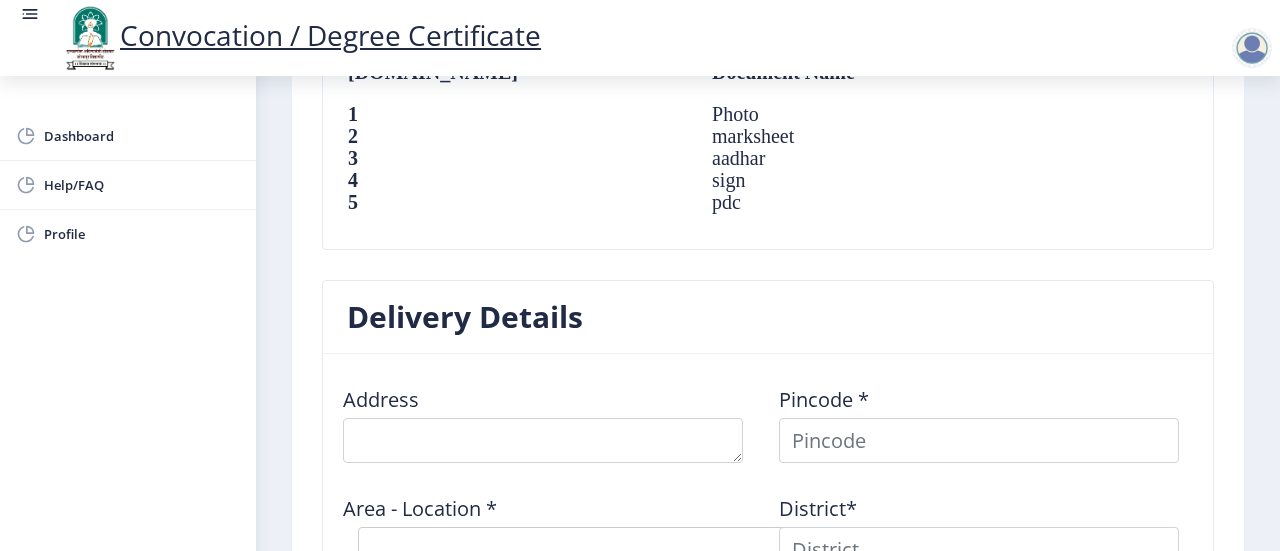 scroll, scrollTop: 1510, scrollLeft: 0, axis: vertical 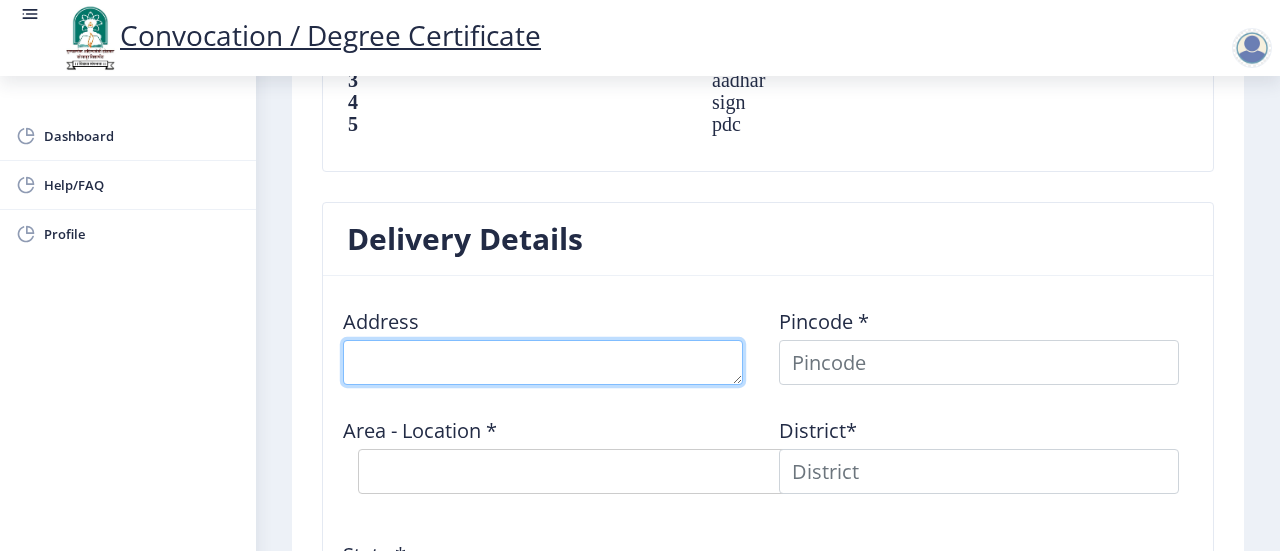 click at bounding box center (543, 362) 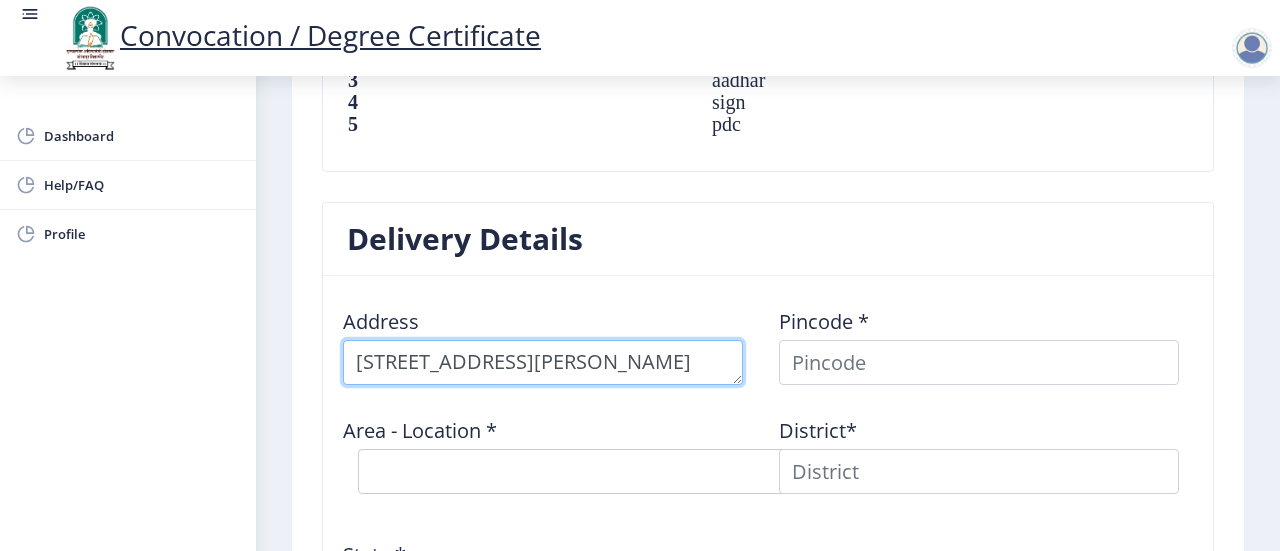 scroll, scrollTop: 21, scrollLeft: 0, axis: vertical 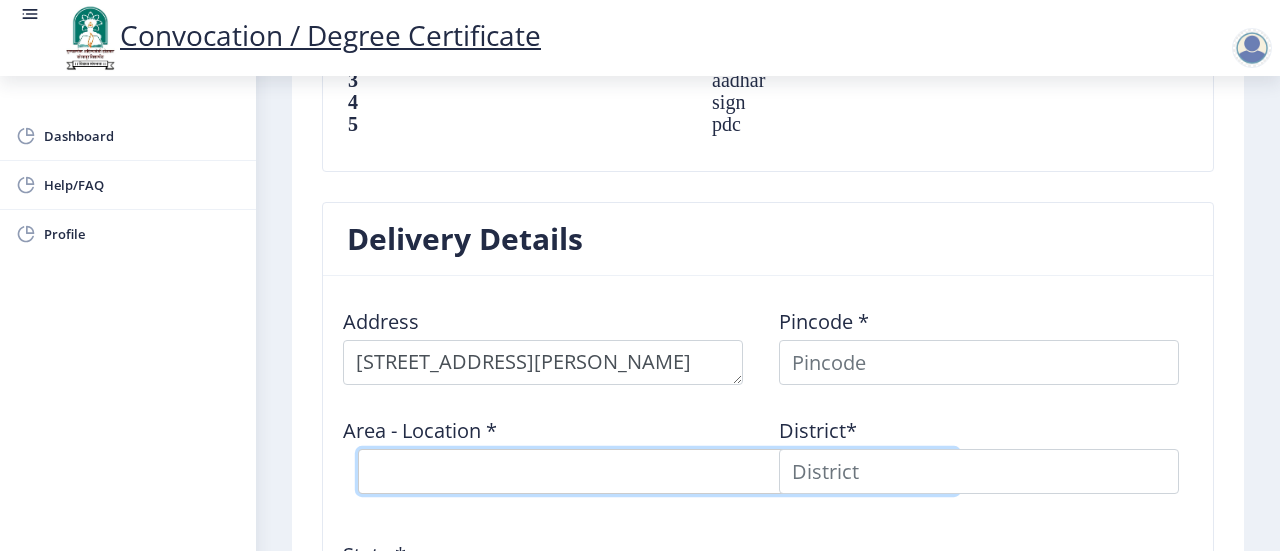 click on "Select Area Location" at bounding box center (658, 471) 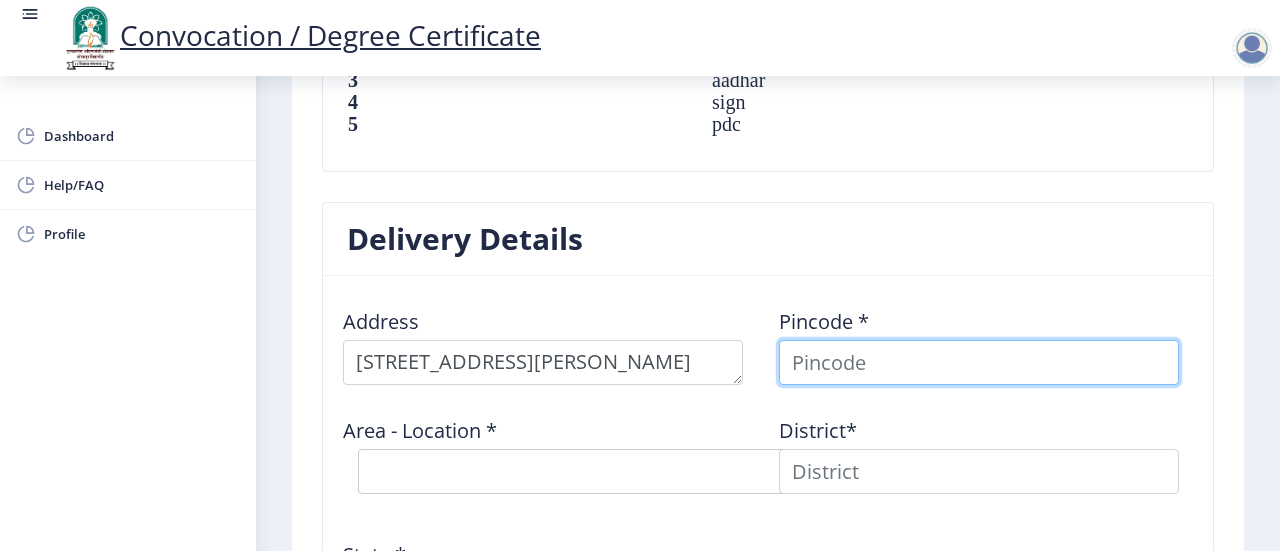 click at bounding box center [979, 362] 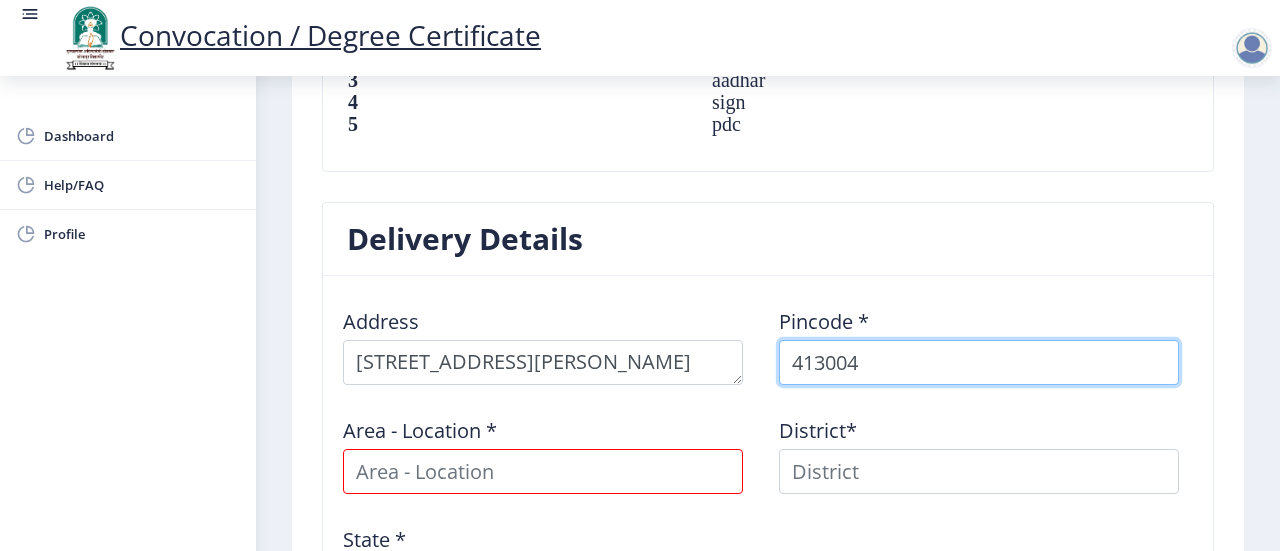 type on "413004" 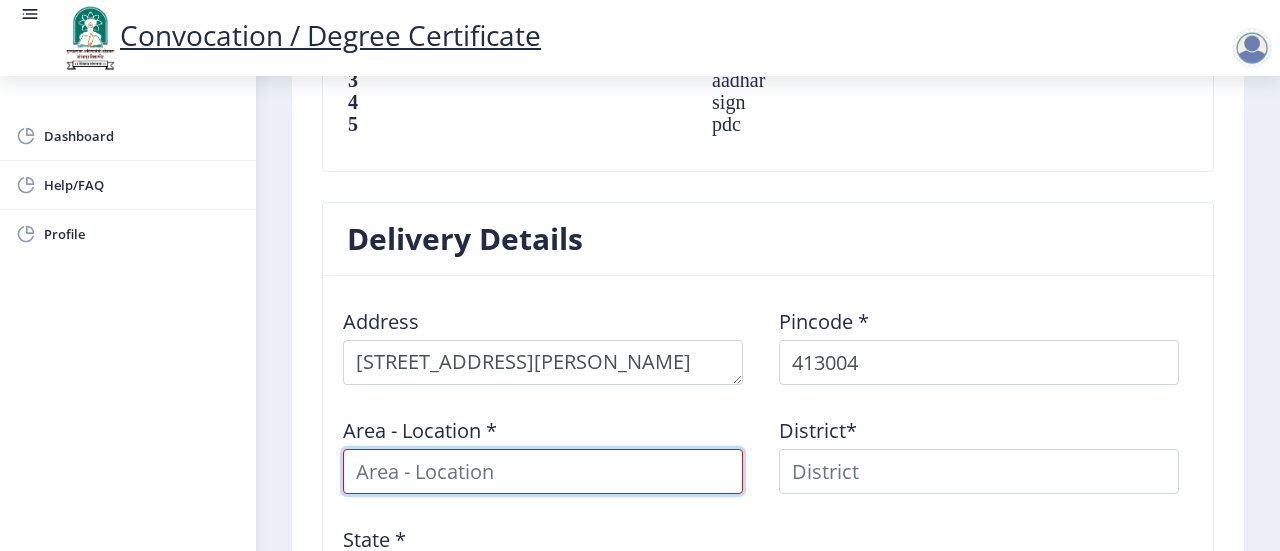 click at bounding box center [543, 471] 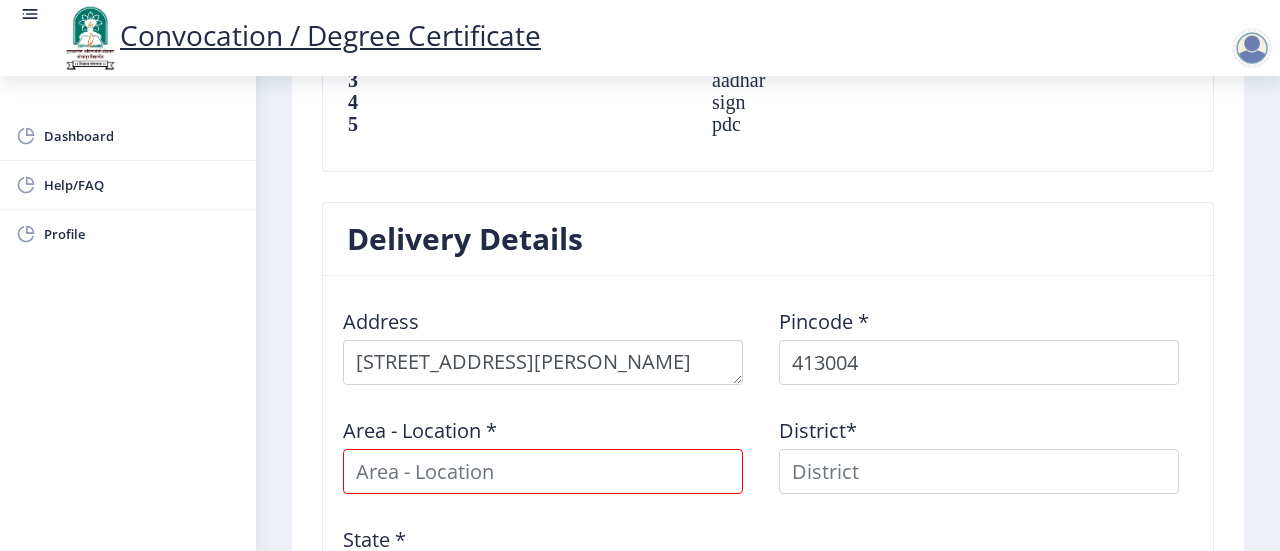 select 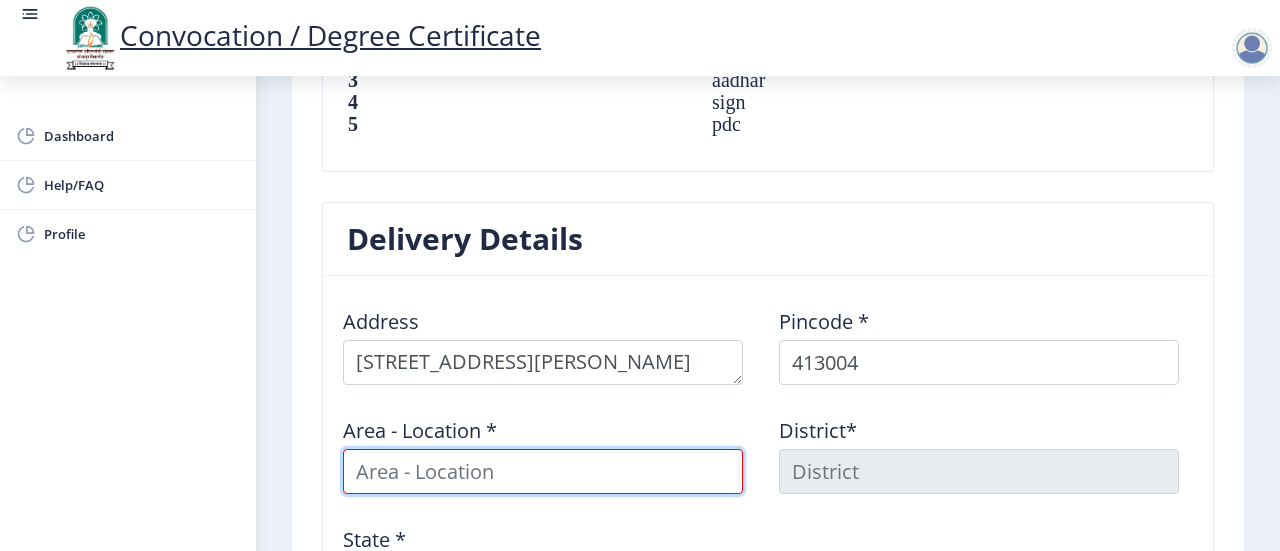 click at bounding box center [543, 471] 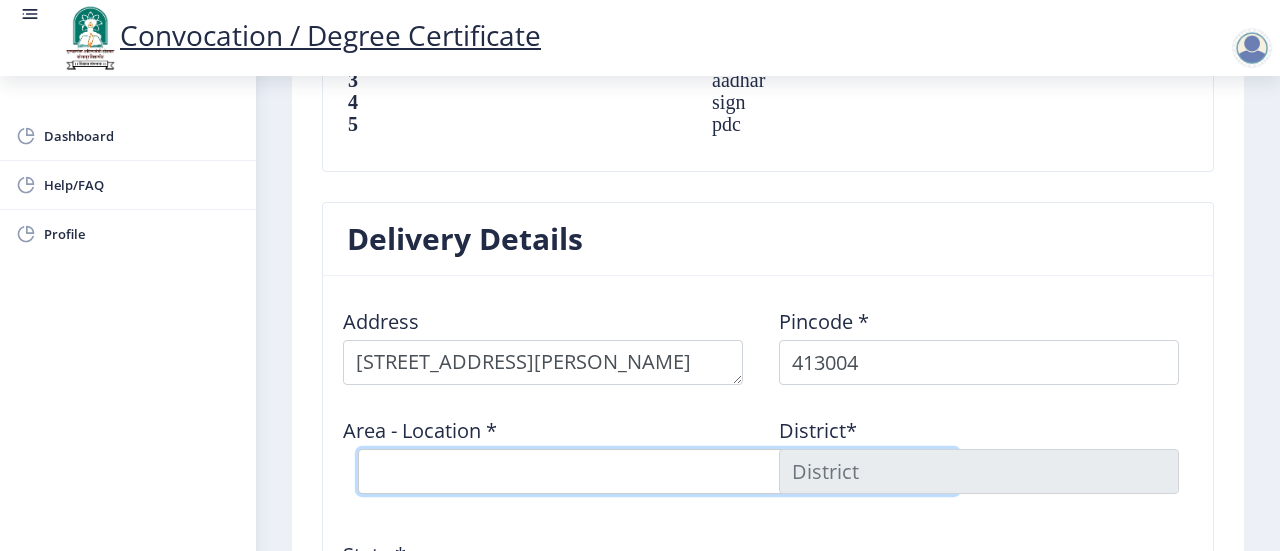 click on "Select Area Location [GEOGRAPHIC_DATA] S.O ([GEOGRAPHIC_DATA]) [PERSON_NAME] [GEOGRAPHIC_DATA] S.O" at bounding box center (658, 471) 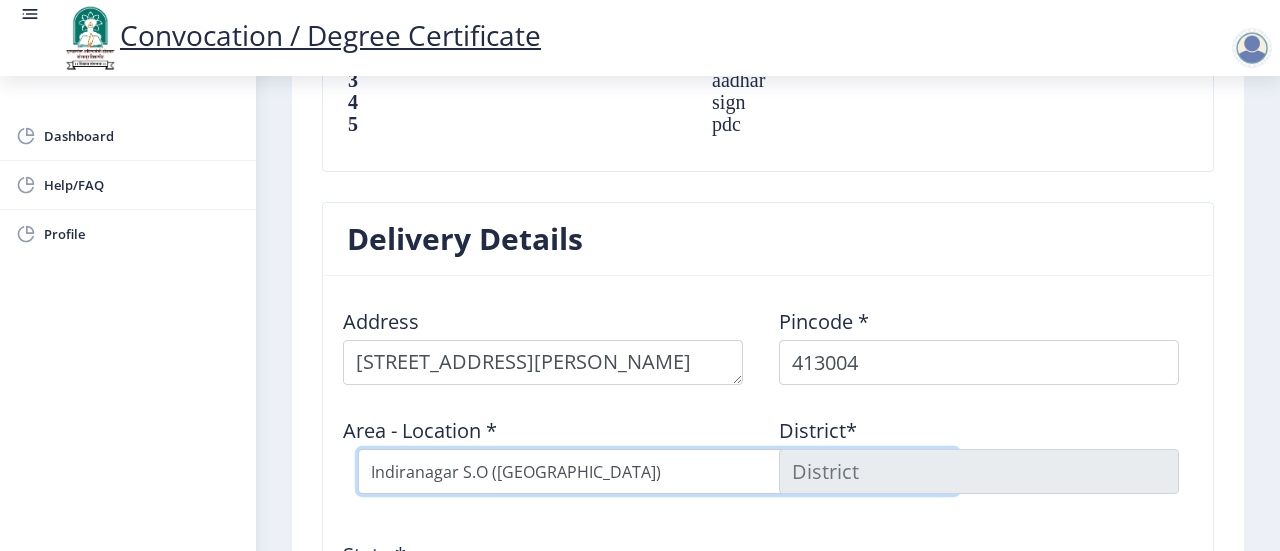 click on "Select Area Location [GEOGRAPHIC_DATA] S.O ([GEOGRAPHIC_DATA]) [PERSON_NAME] [GEOGRAPHIC_DATA] S.O" at bounding box center [658, 471] 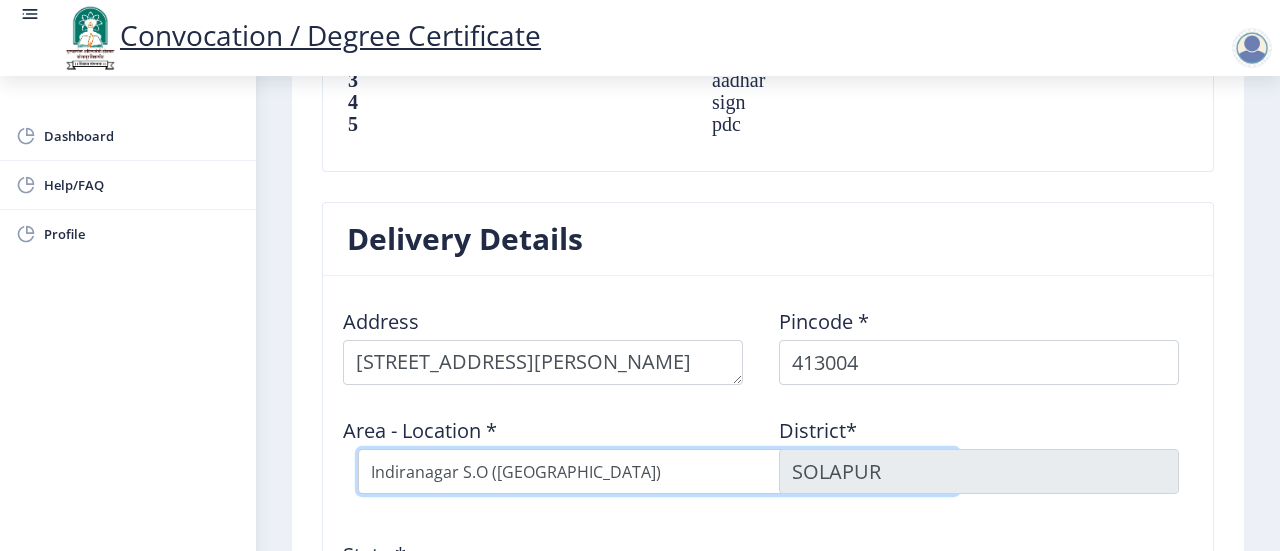 click on "Select Area Location [GEOGRAPHIC_DATA] S.O ([GEOGRAPHIC_DATA]) [PERSON_NAME] [GEOGRAPHIC_DATA] S.O" at bounding box center (658, 471) 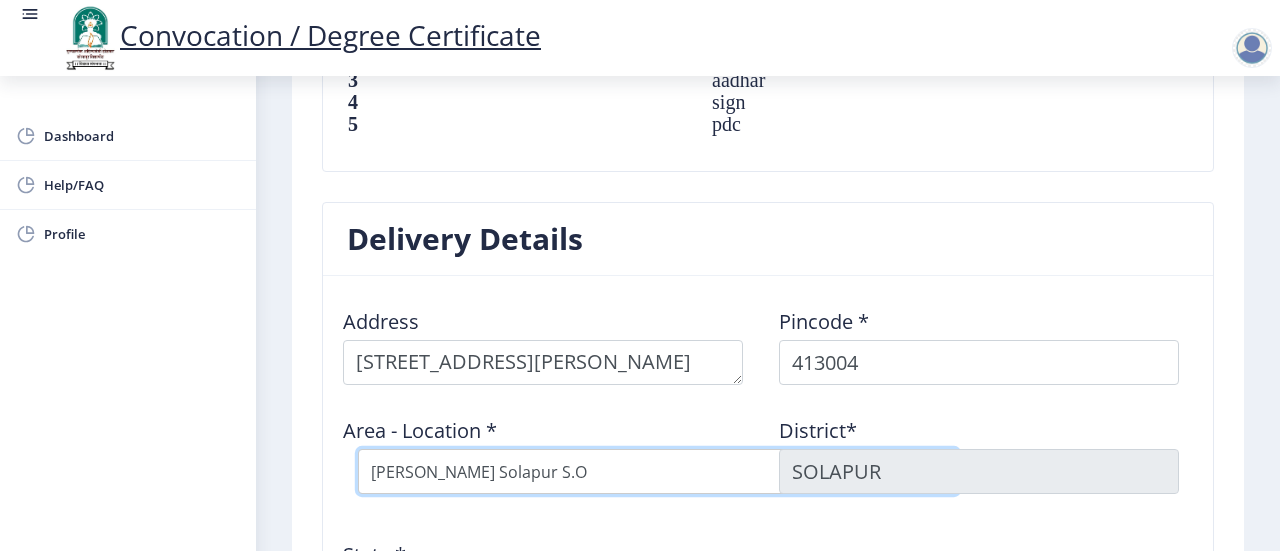 click on "Select Area Location [GEOGRAPHIC_DATA] S.O ([GEOGRAPHIC_DATA]) [PERSON_NAME] [GEOGRAPHIC_DATA] S.O" at bounding box center (658, 471) 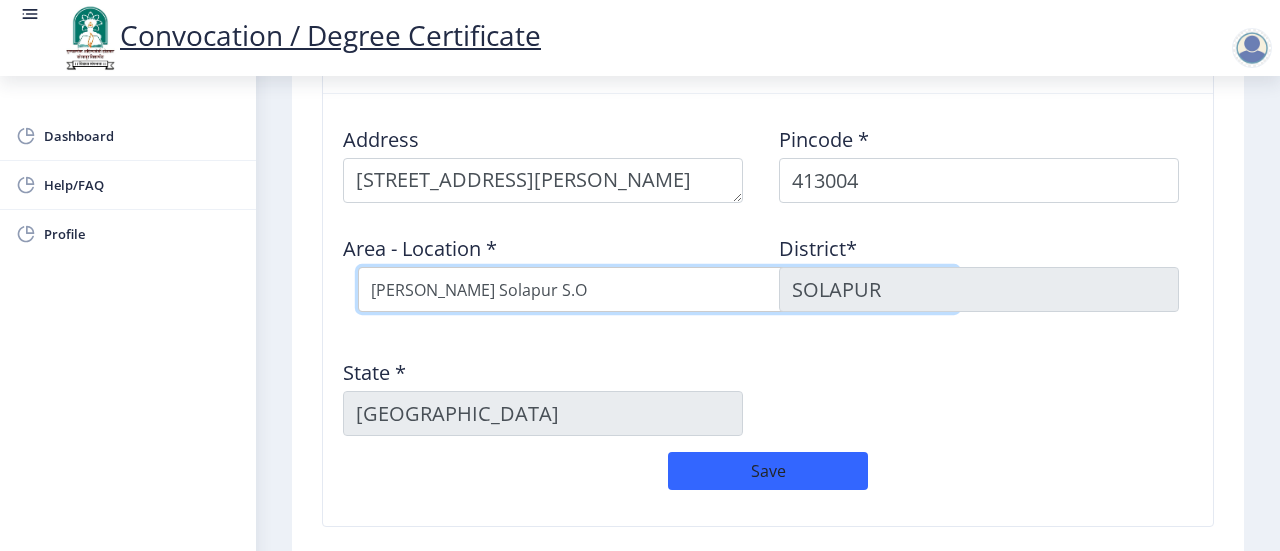 scroll, scrollTop: 1710, scrollLeft: 0, axis: vertical 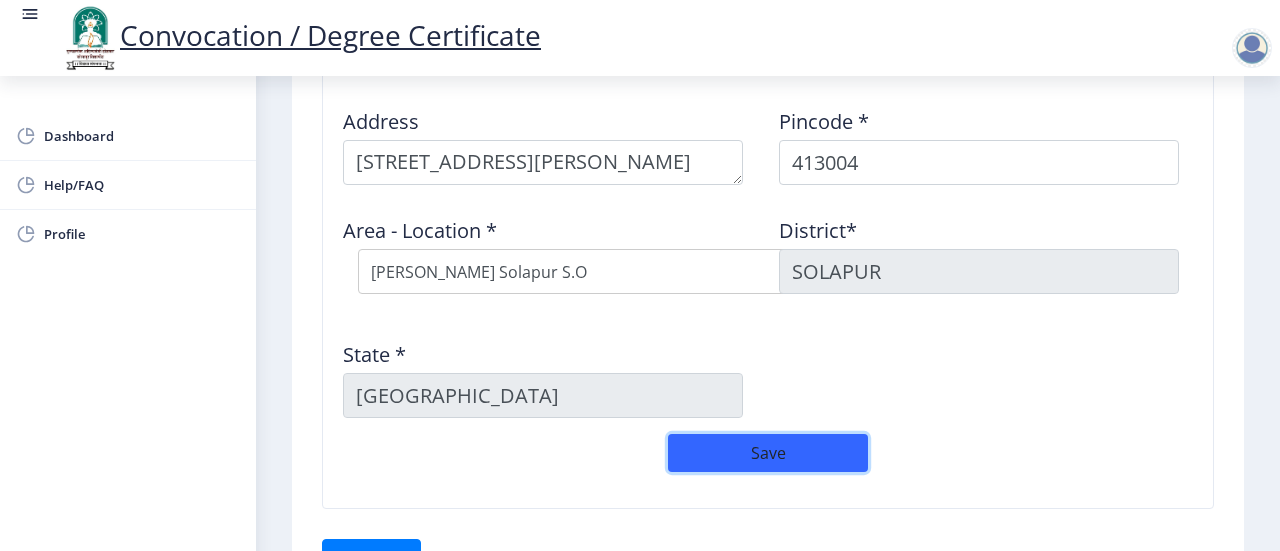 click on "Save" 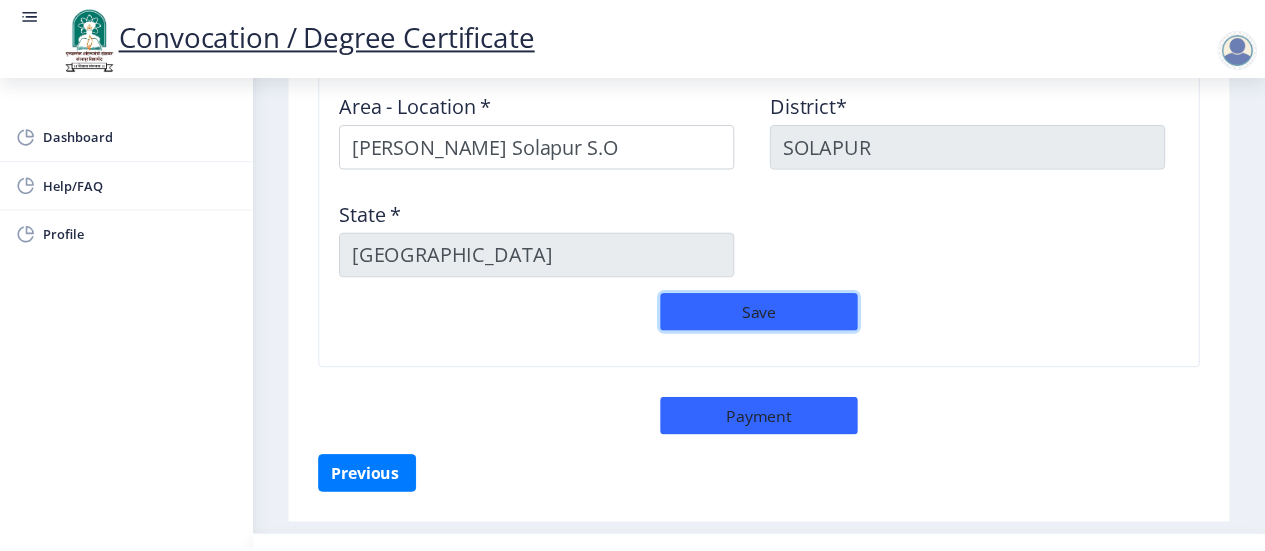 scroll, scrollTop: 1853, scrollLeft: 0, axis: vertical 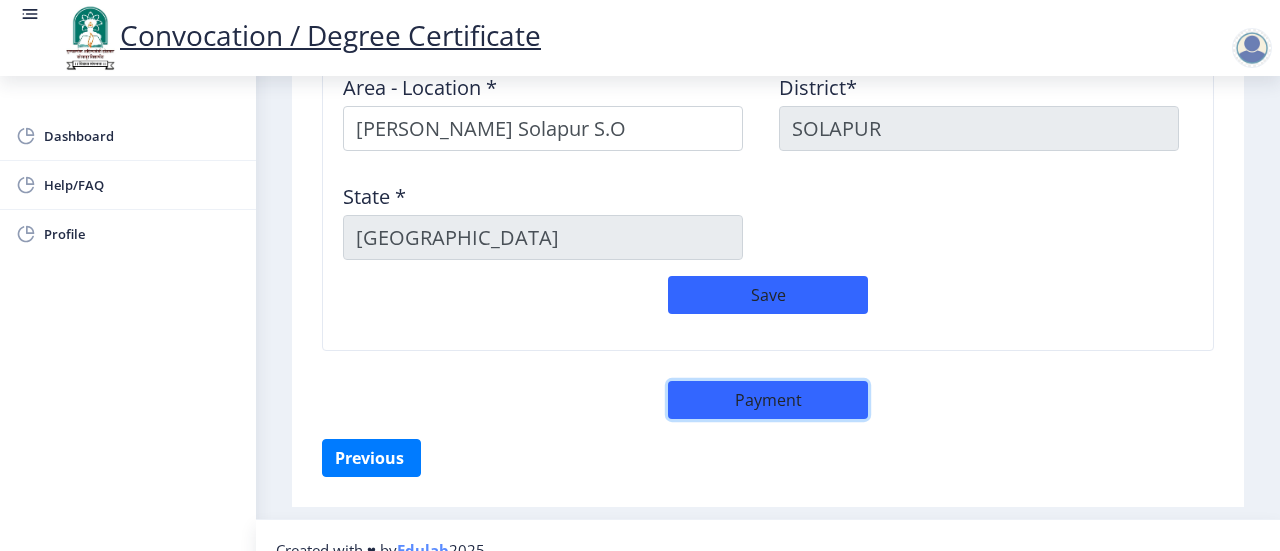 click on "Payment" 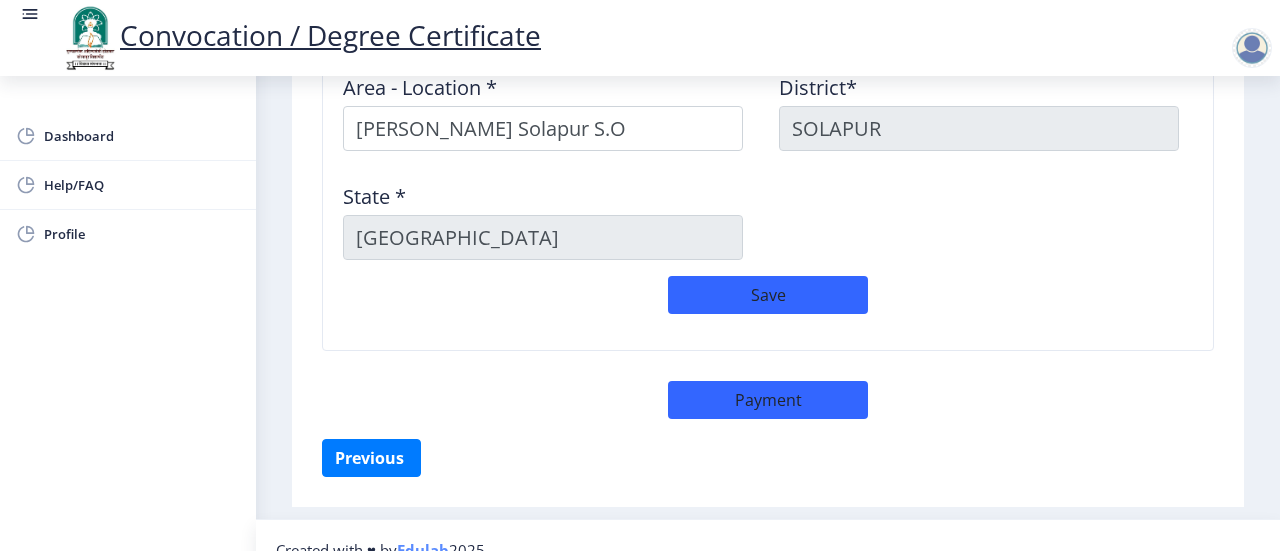 select on "sealed" 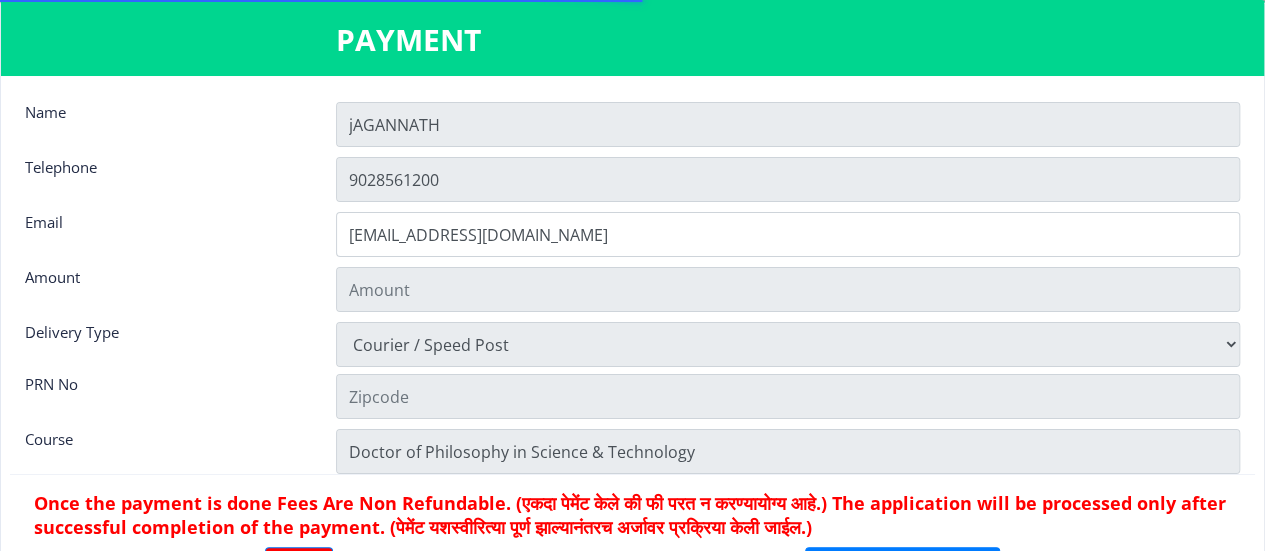 type on "600" 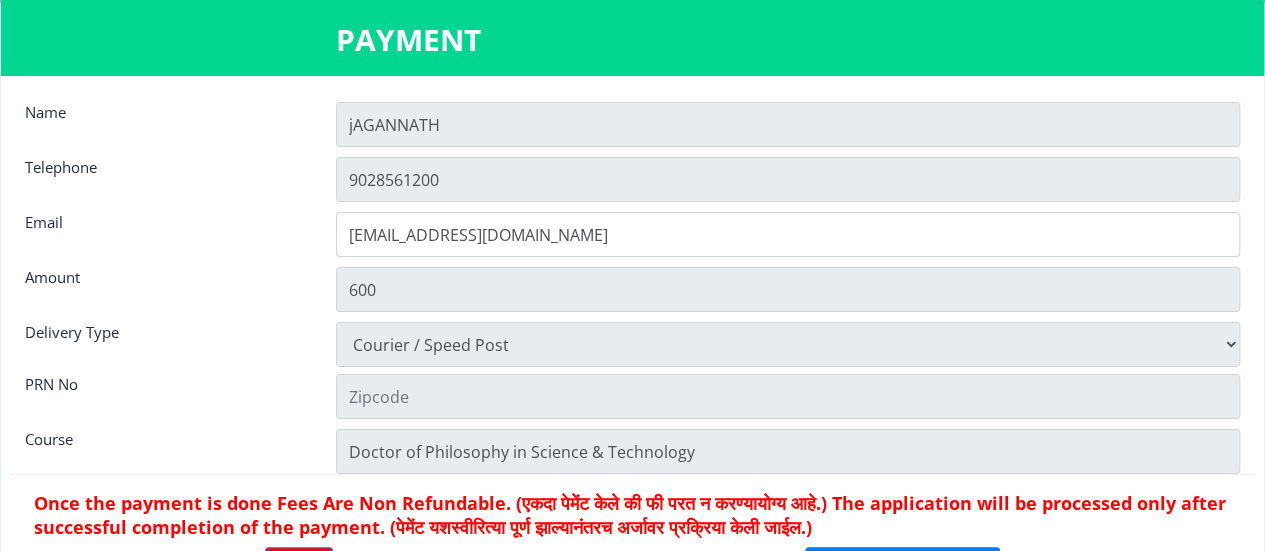 click on "jAGANNATH" 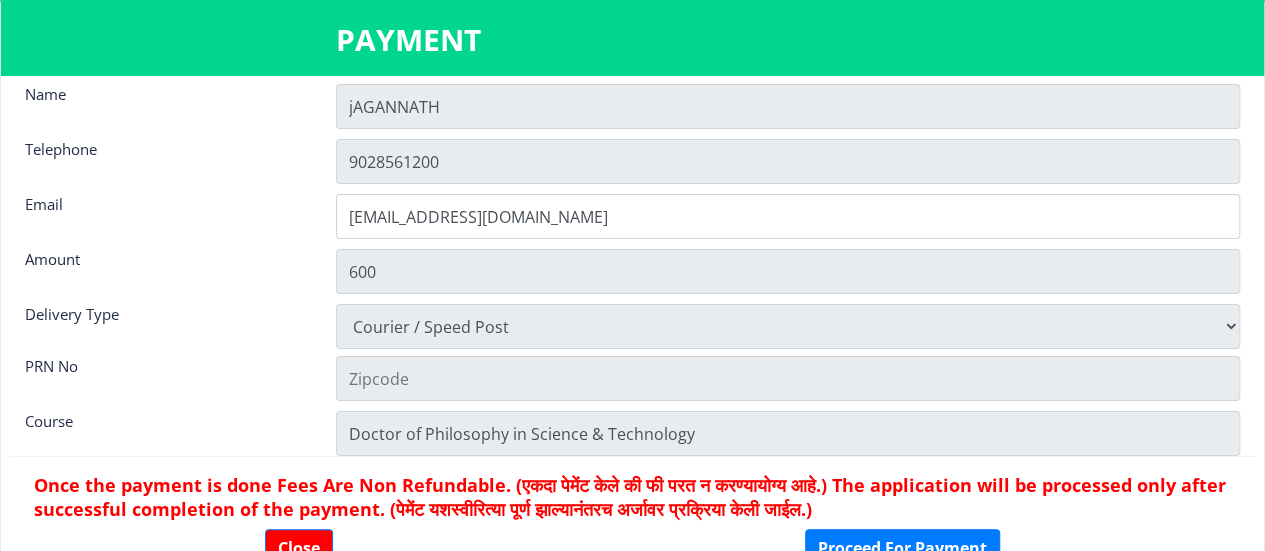scroll, scrollTop: 26, scrollLeft: 0, axis: vertical 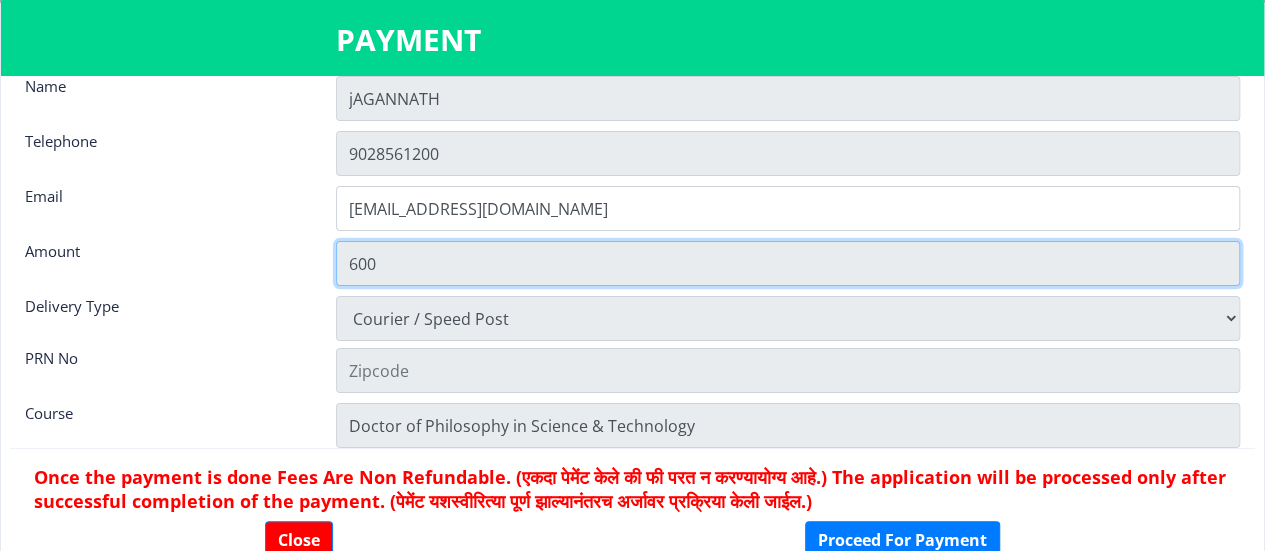 click on "600" 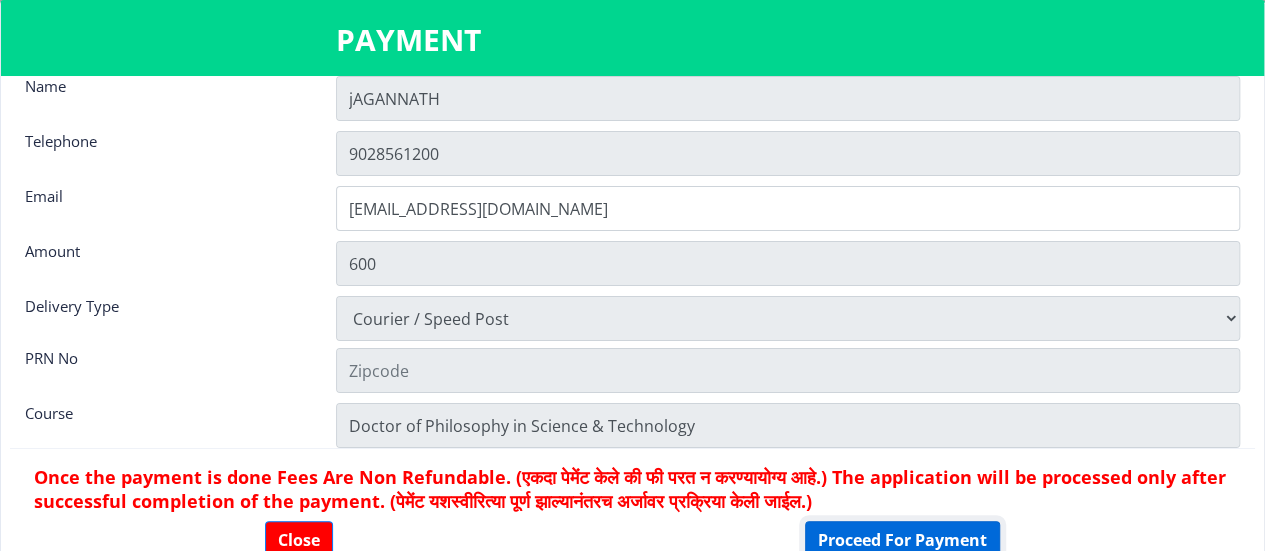 click on "Proceed For Payment" 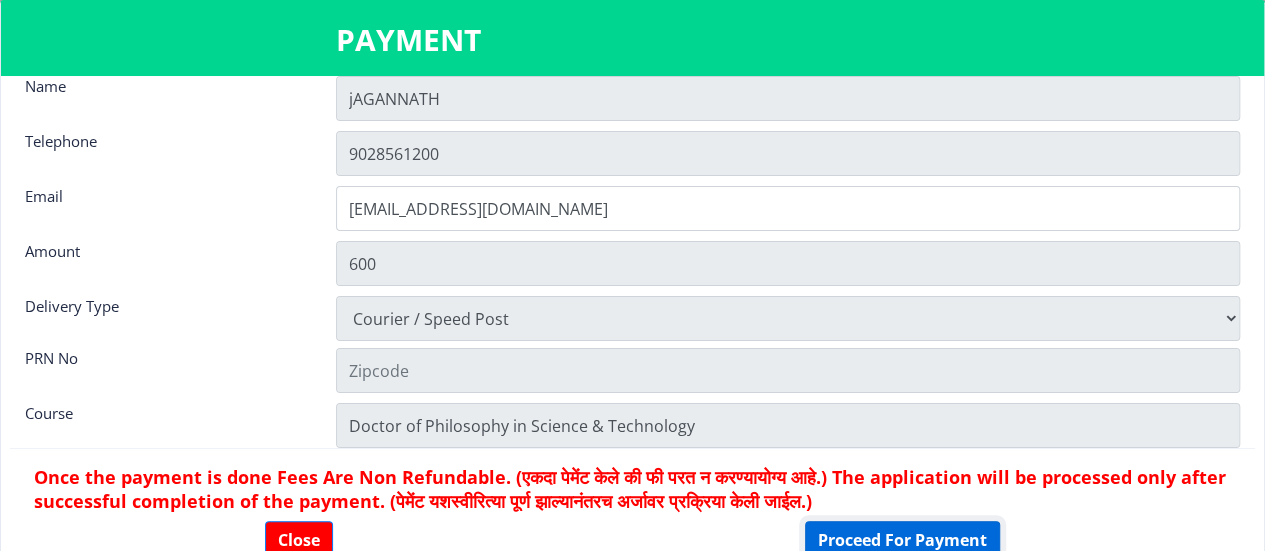 click on "Proceed For Payment" 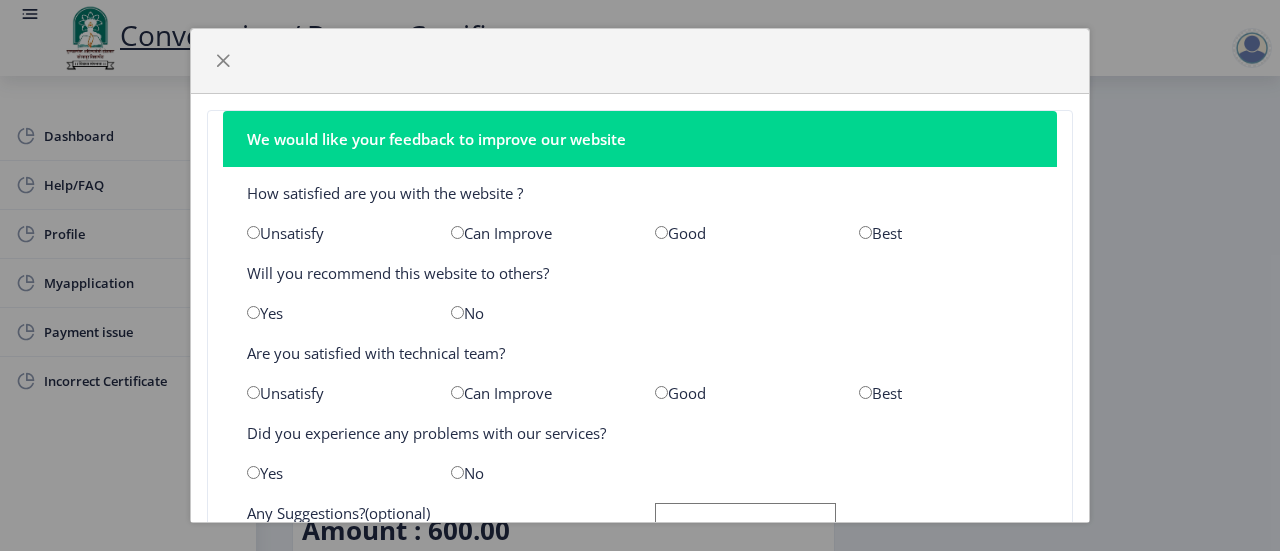 scroll, scrollTop: 0, scrollLeft: 0, axis: both 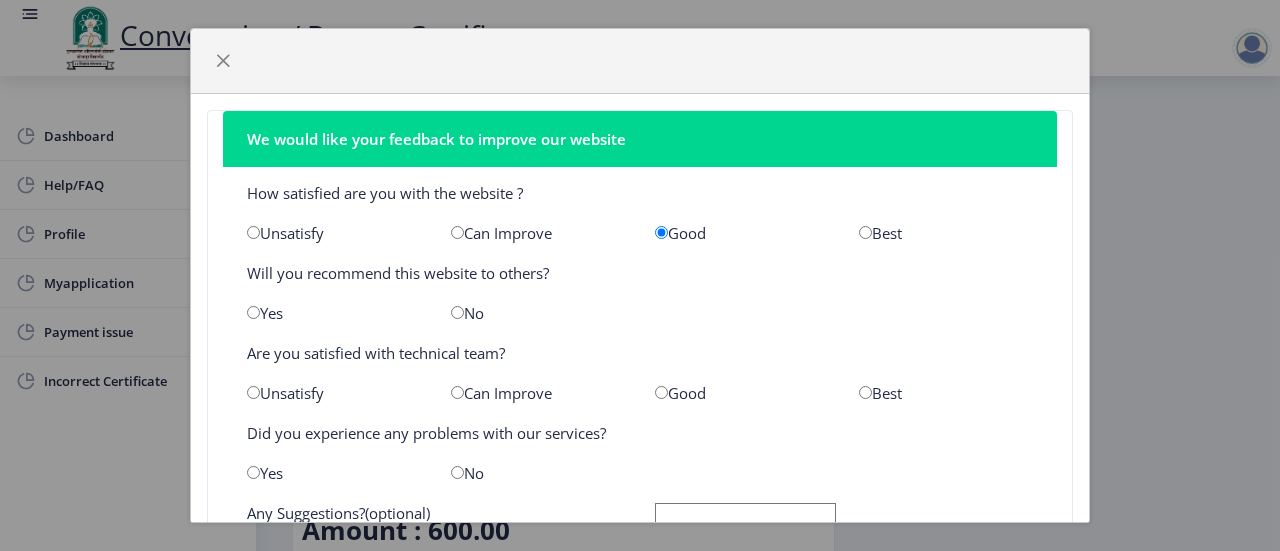 click at bounding box center [253, 312] 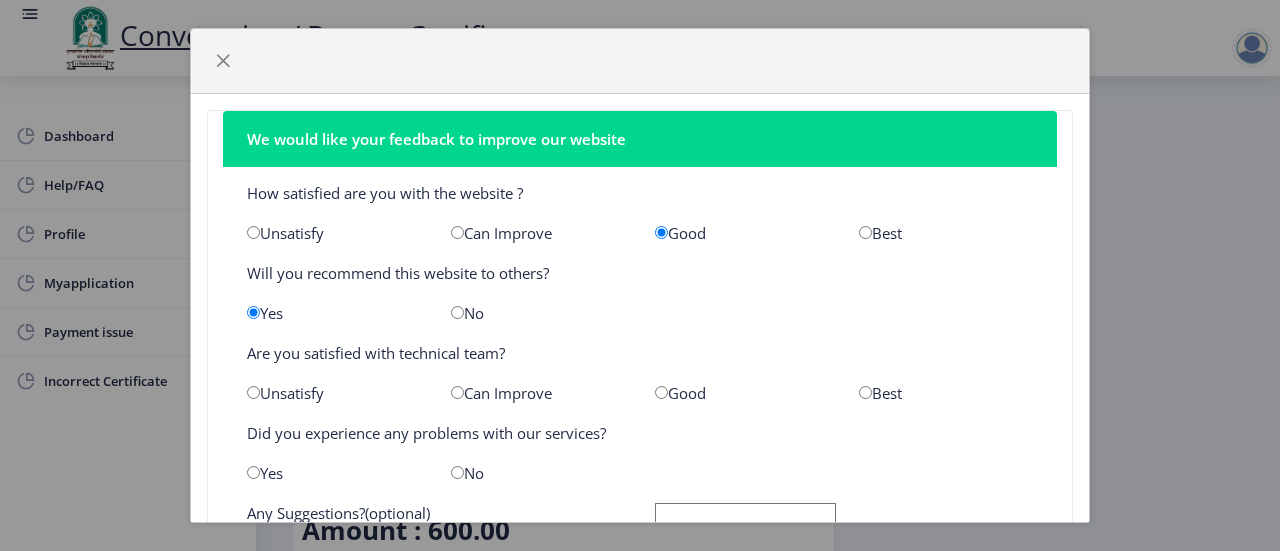 click at bounding box center [865, 392] 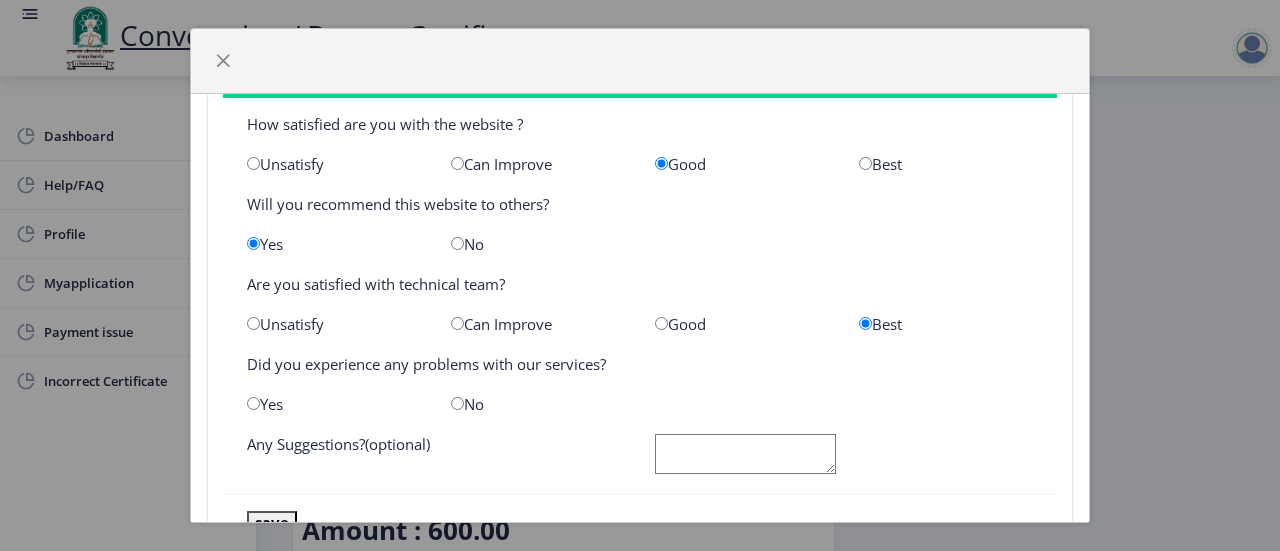 scroll, scrollTop: 100, scrollLeft: 0, axis: vertical 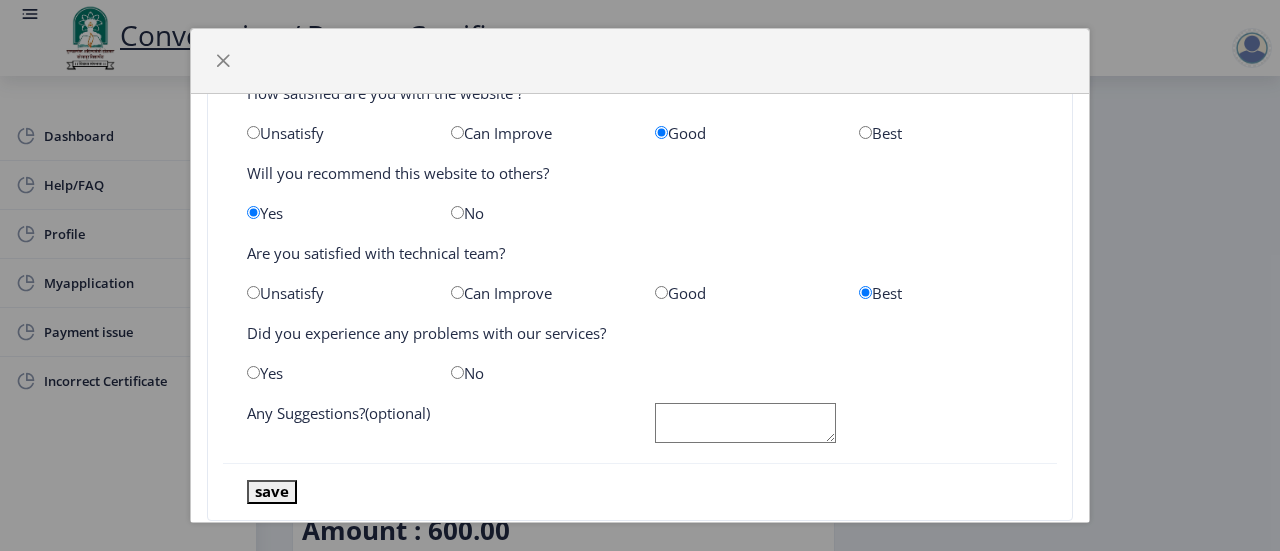 click at bounding box center [457, 372] 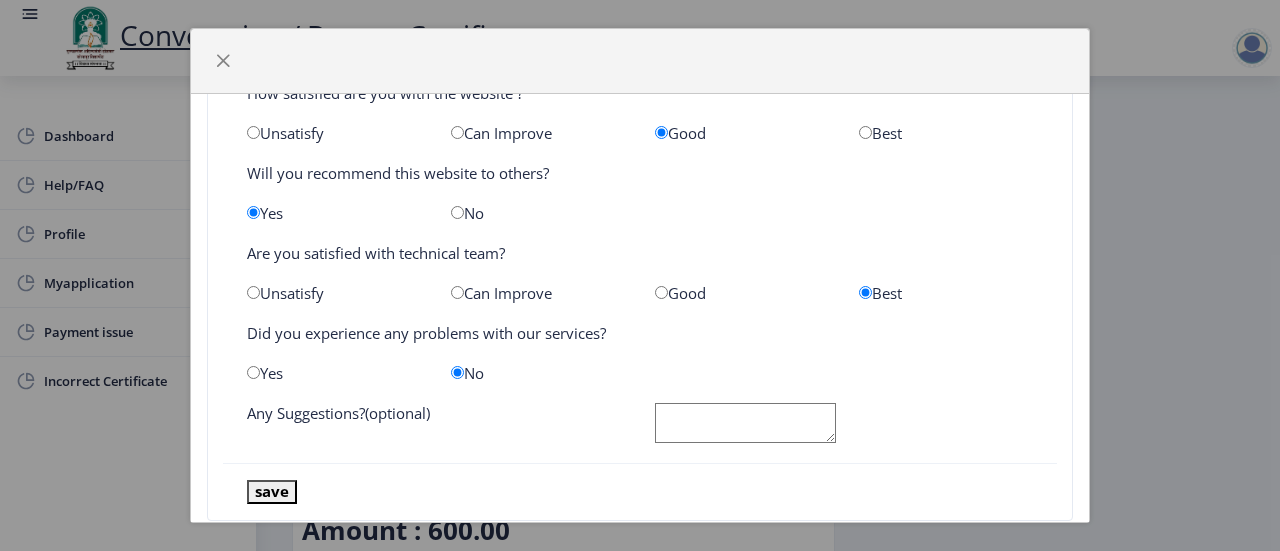 click 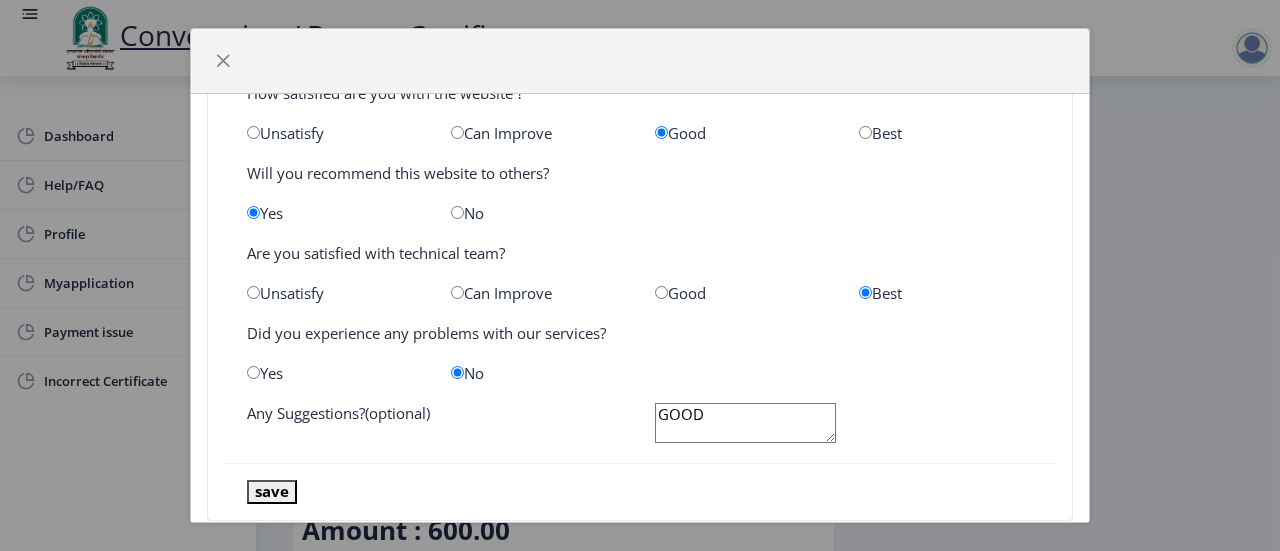 type on "GOOD" 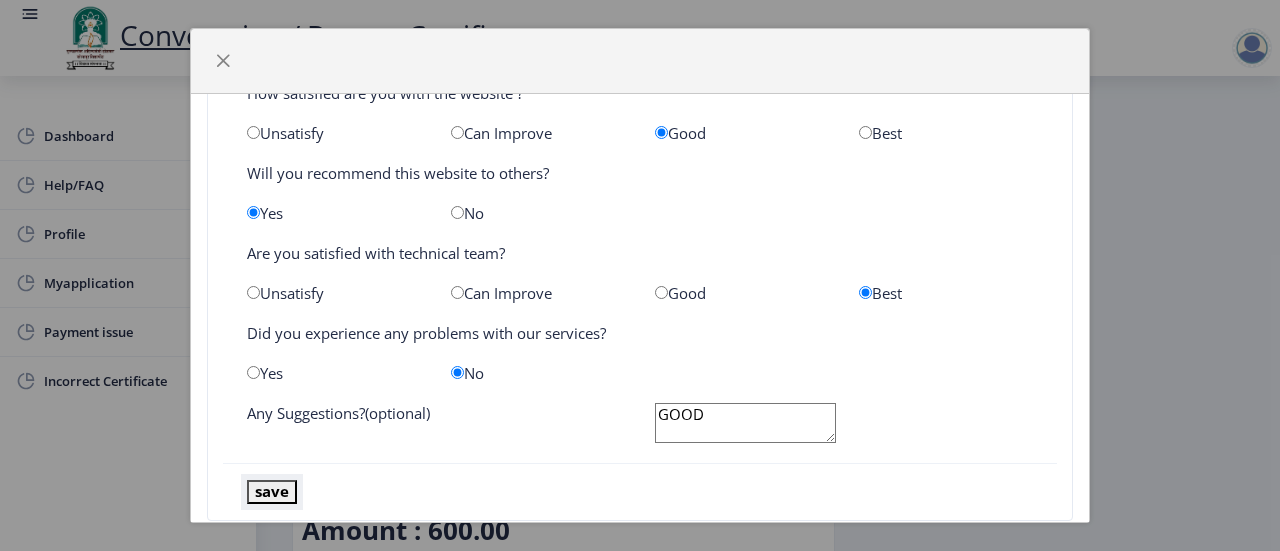 click on "save" 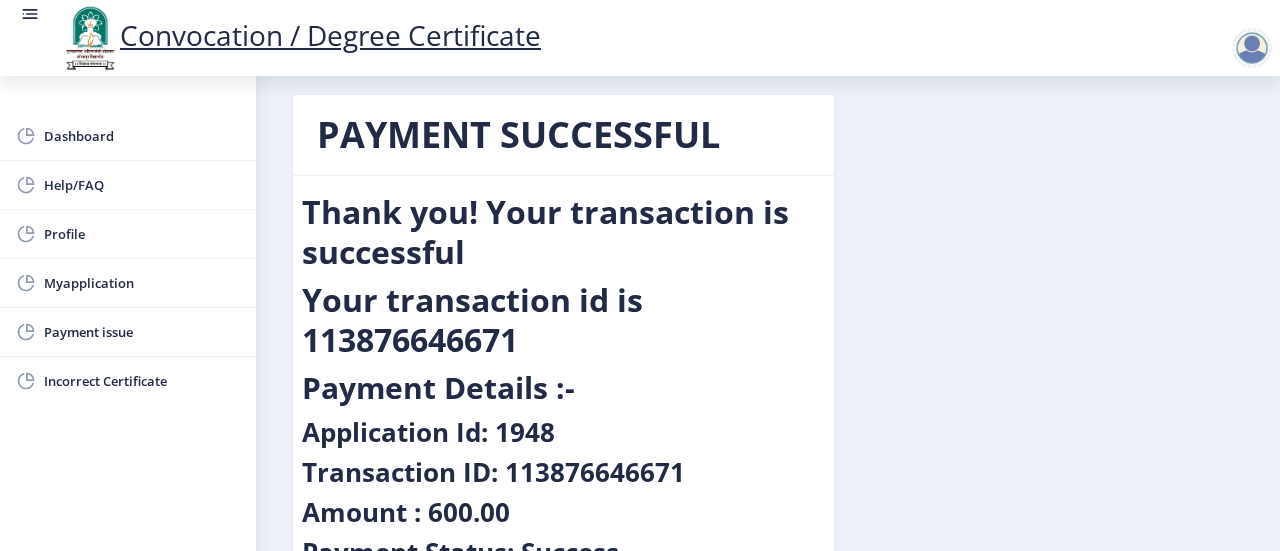 scroll, scrollTop: 0, scrollLeft: 0, axis: both 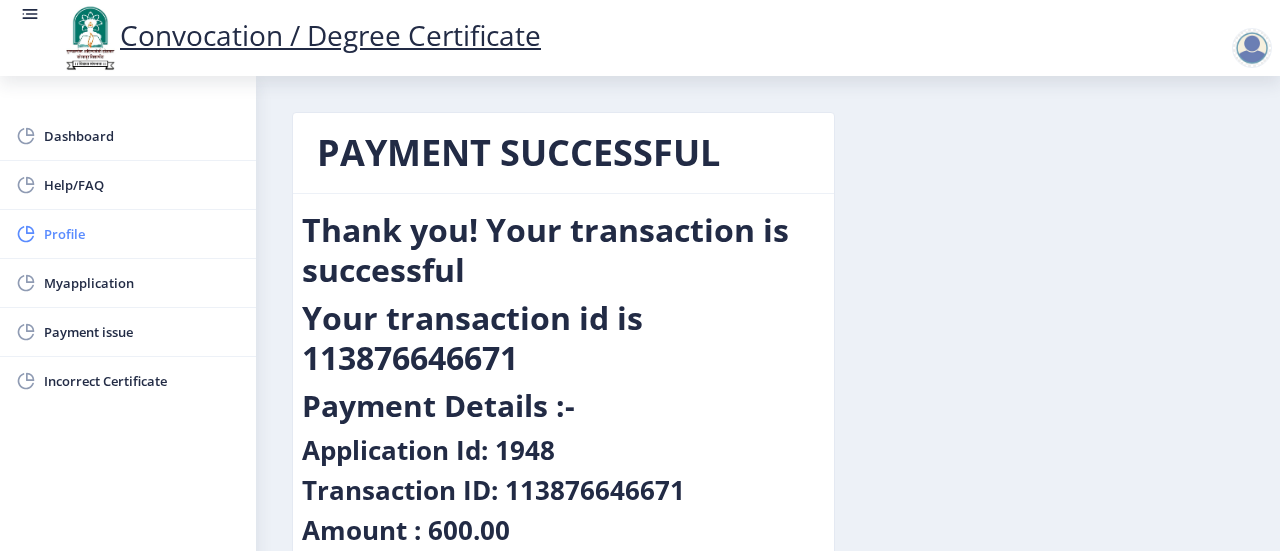 click on "Profile" 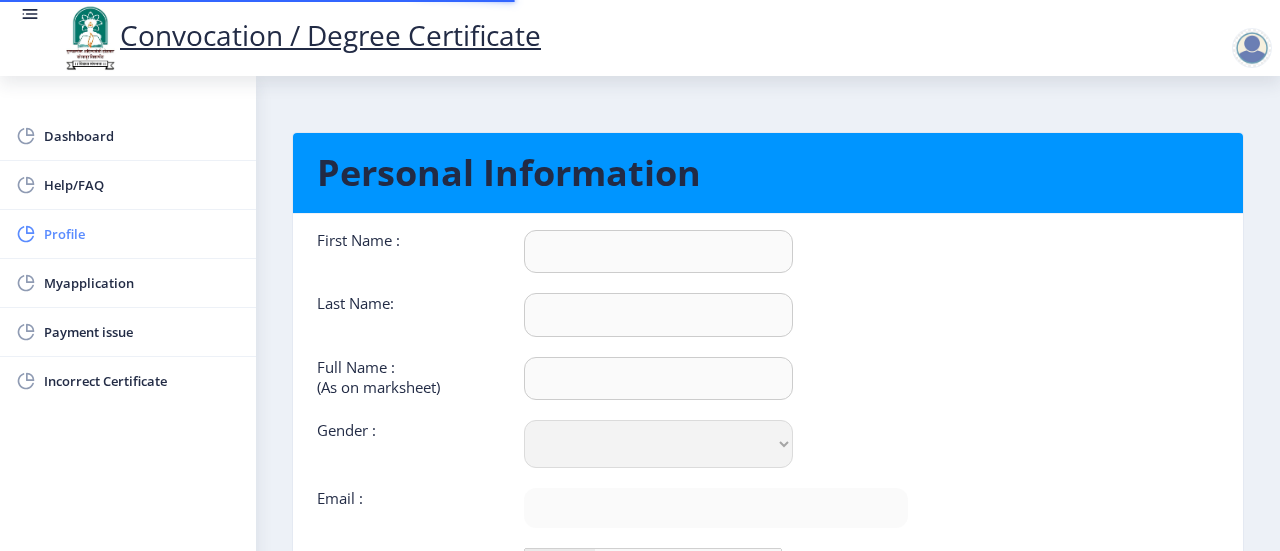 type on "jAGANNATH" 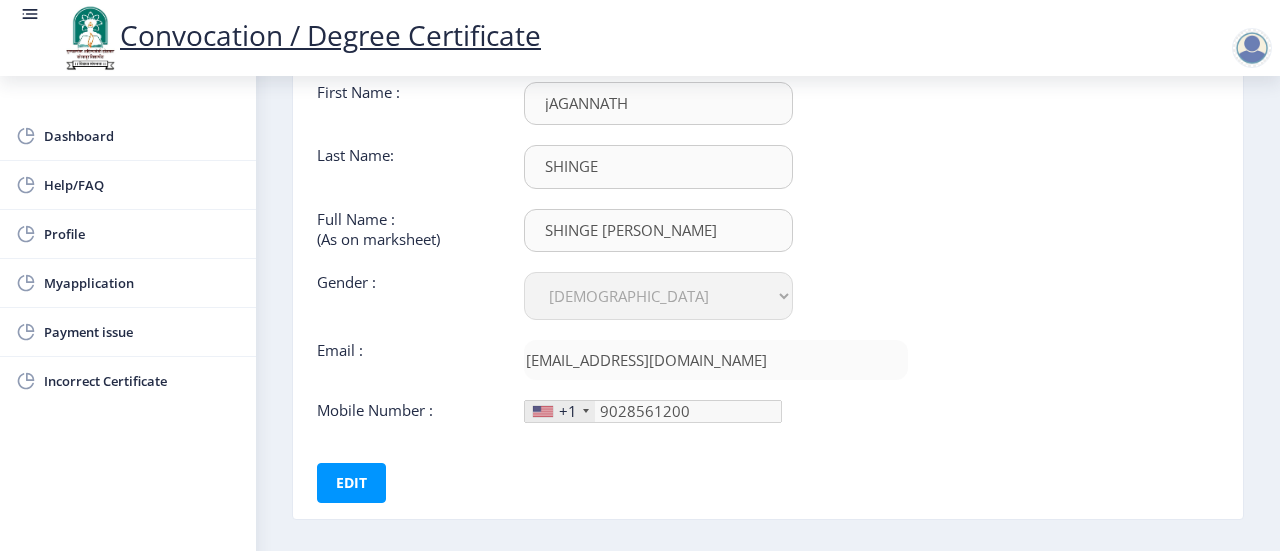 scroll, scrollTop: 235, scrollLeft: 0, axis: vertical 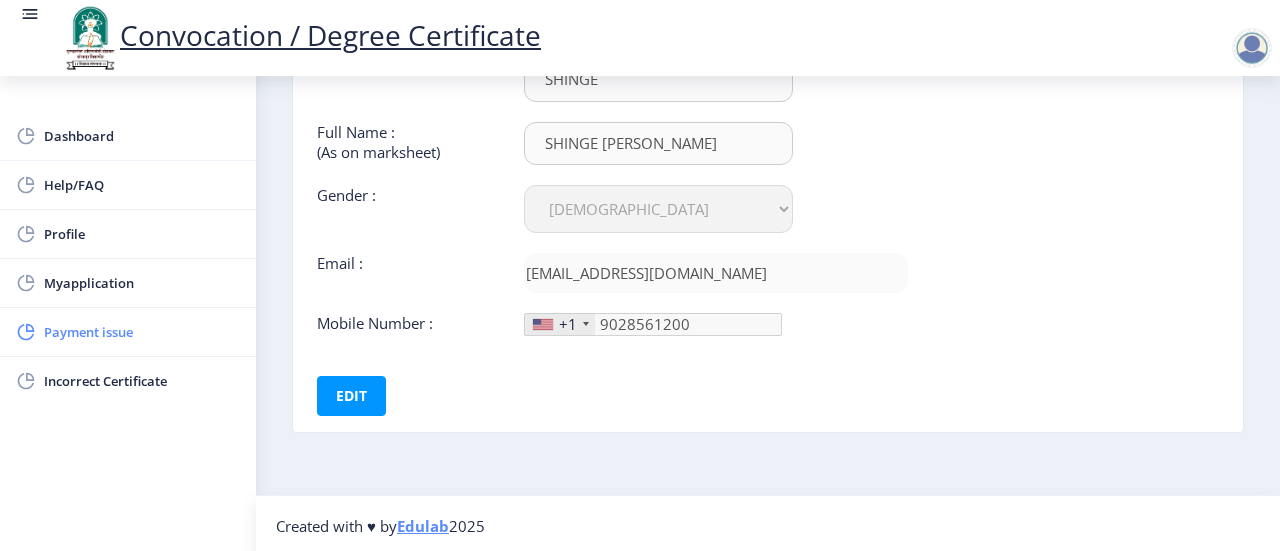 click on "Payment issue" 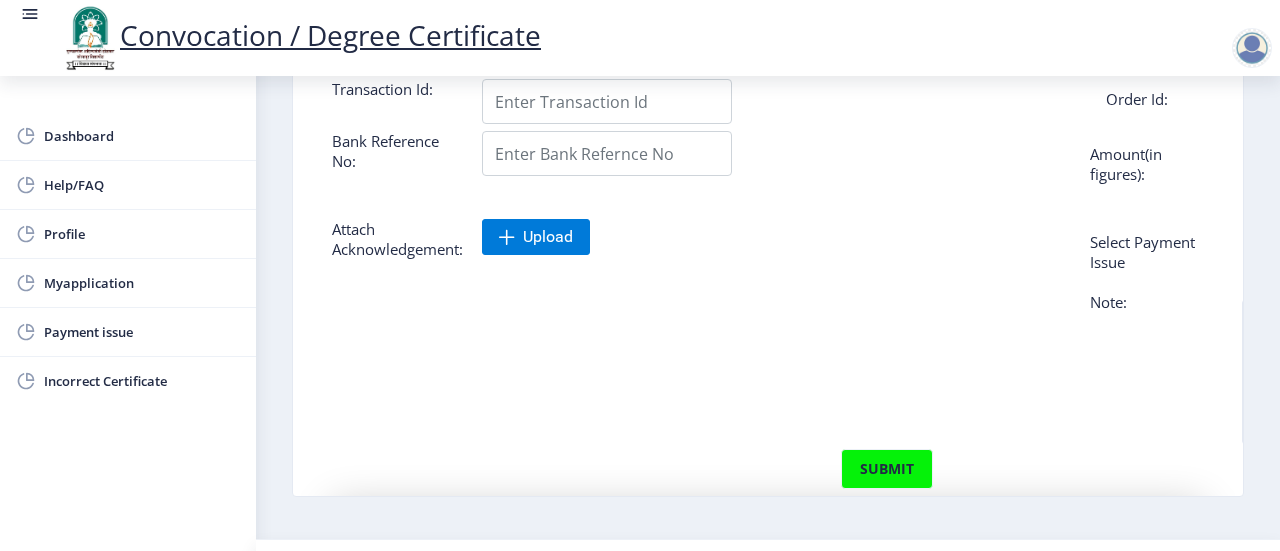 scroll, scrollTop: 0, scrollLeft: 0, axis: both 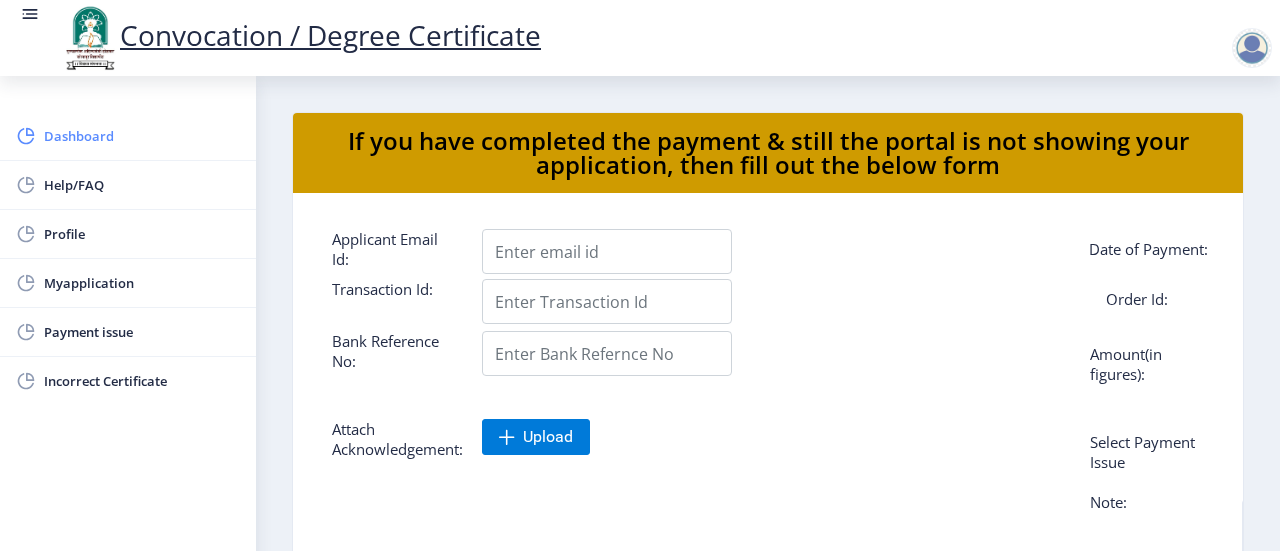 click on "Dashboard" 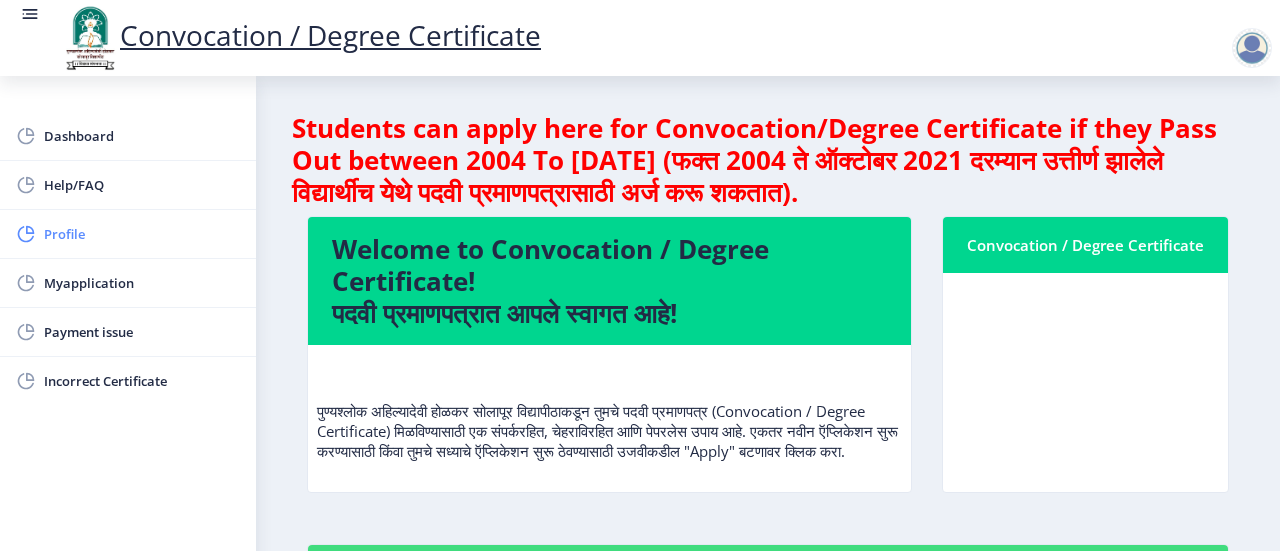 click on "Profile" 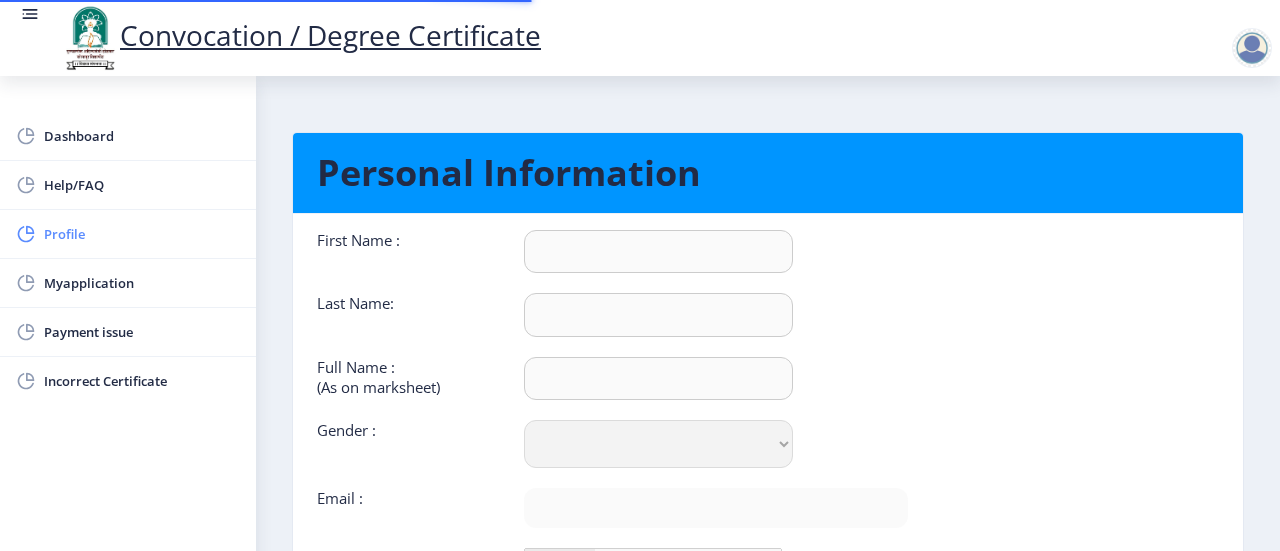 type on "jAGANNATH" 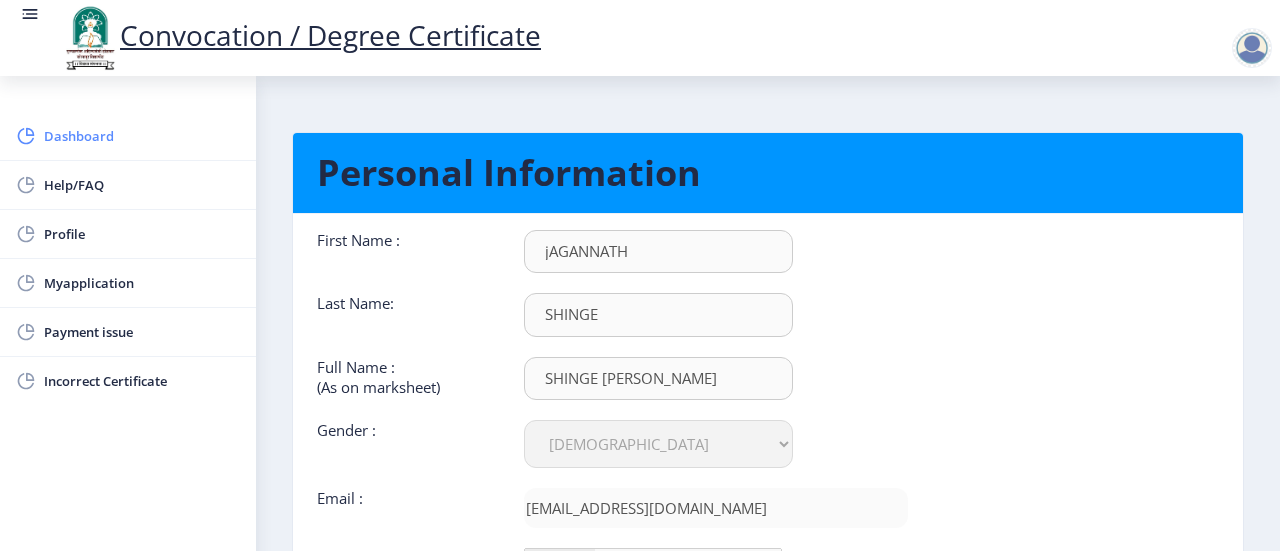 click on "Dashboard" 